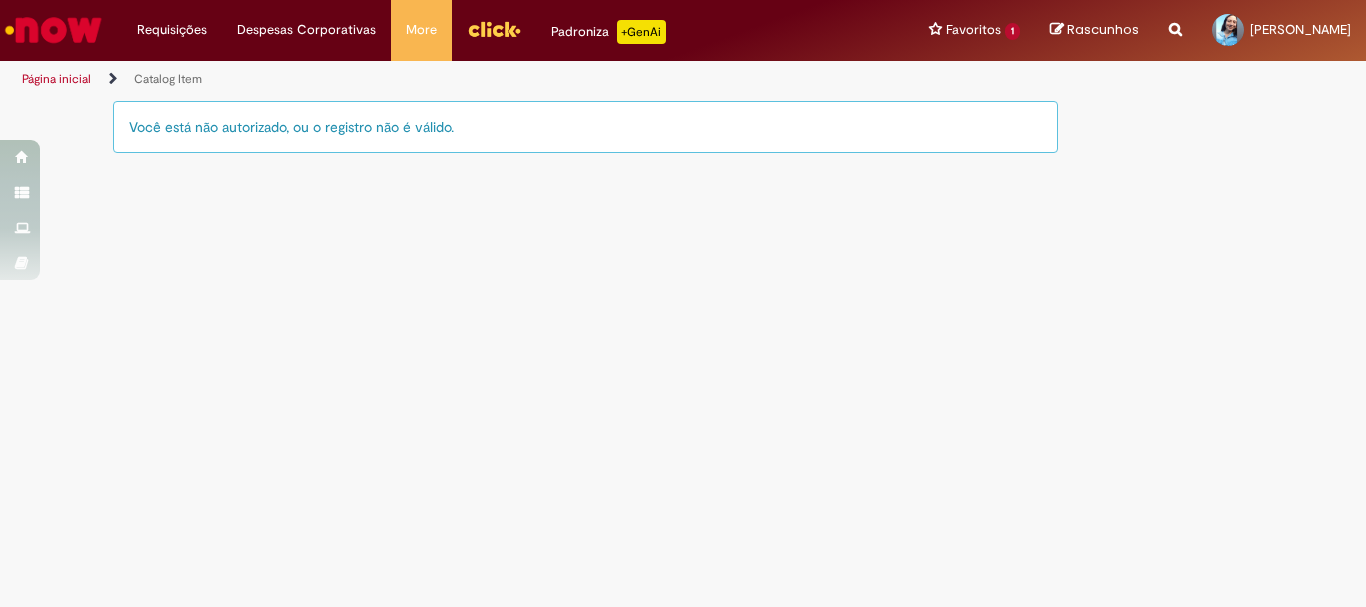 scroll, scrollTop: 0, scrollLeft: 0, axis: both 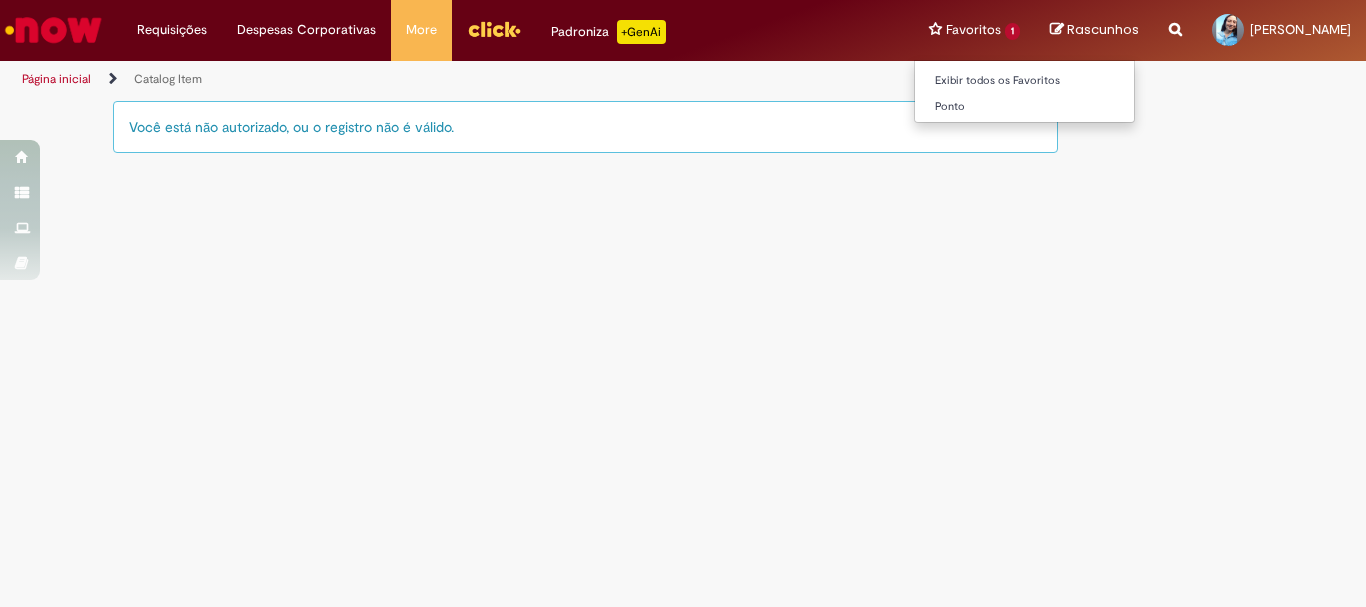 click on "Favoritos   1
Exibir todos os Favoritos
Ponto" at bounding box center [974, 30] 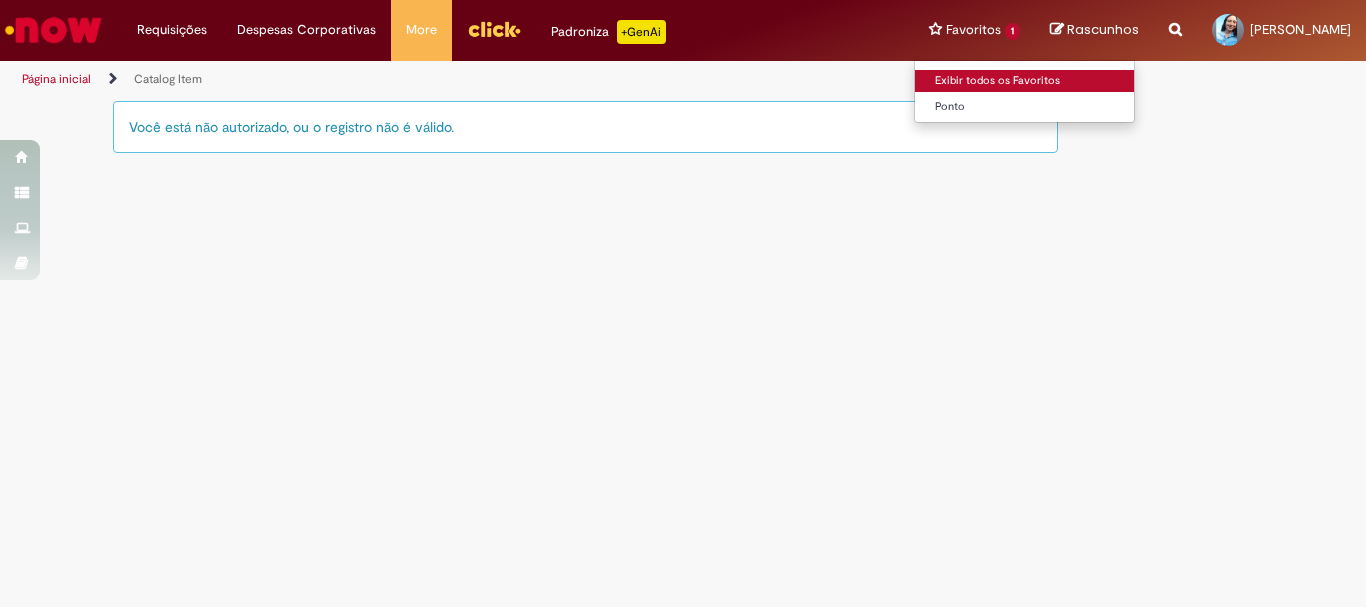 click on "Exibir todos os Favoritos" at bounding box center [1025, 81] 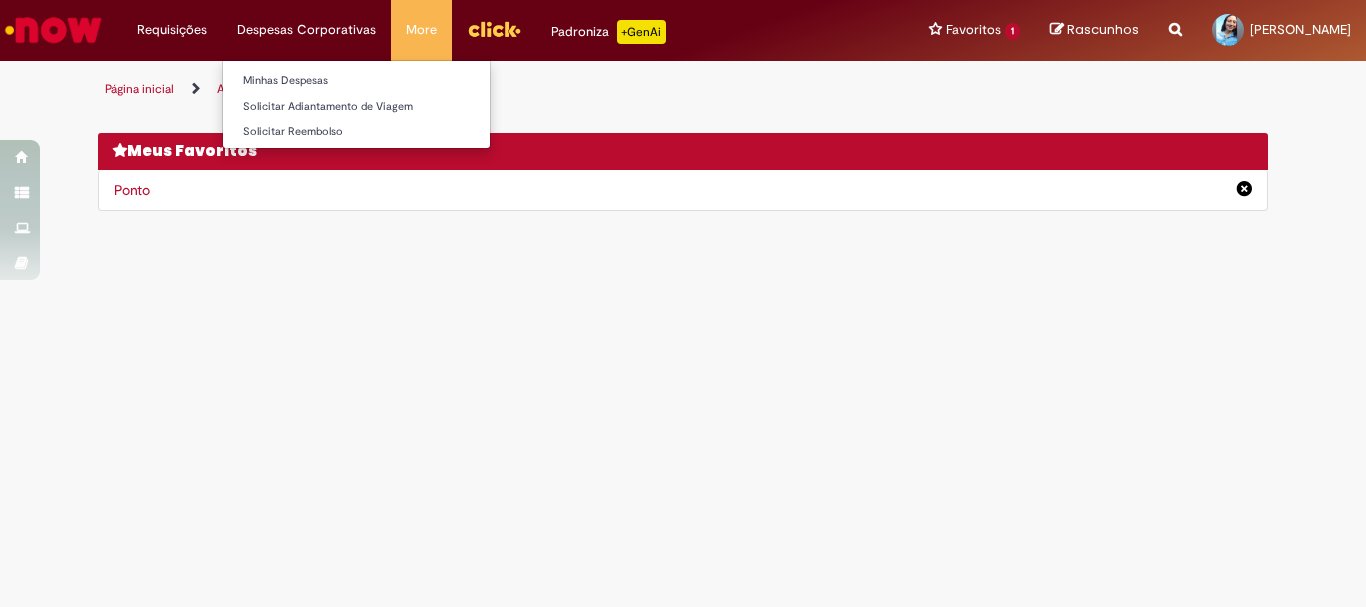 click on "Despesas Corporativas
Minhas Despesas
Solicitar Adiantamento de Viagem
Solicitar Reembolso" at bounding box center [172, 30] 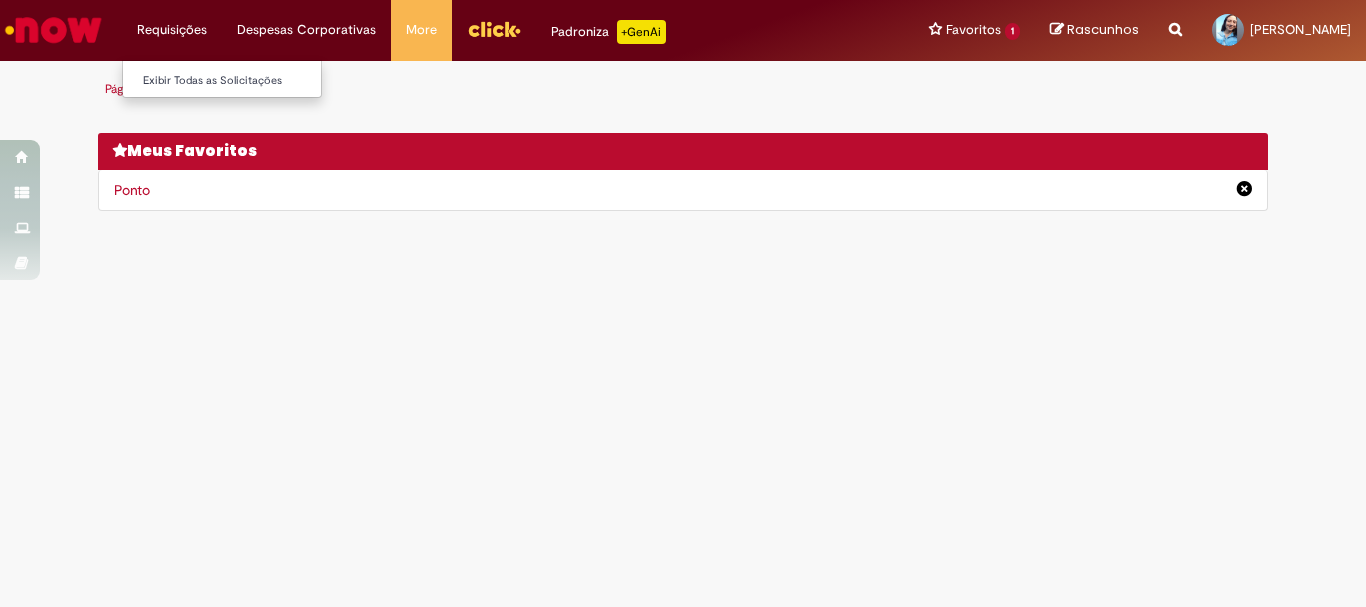 click on "Requisições
Exibir Todas as Solicitações" at bounding box center (172, 30) 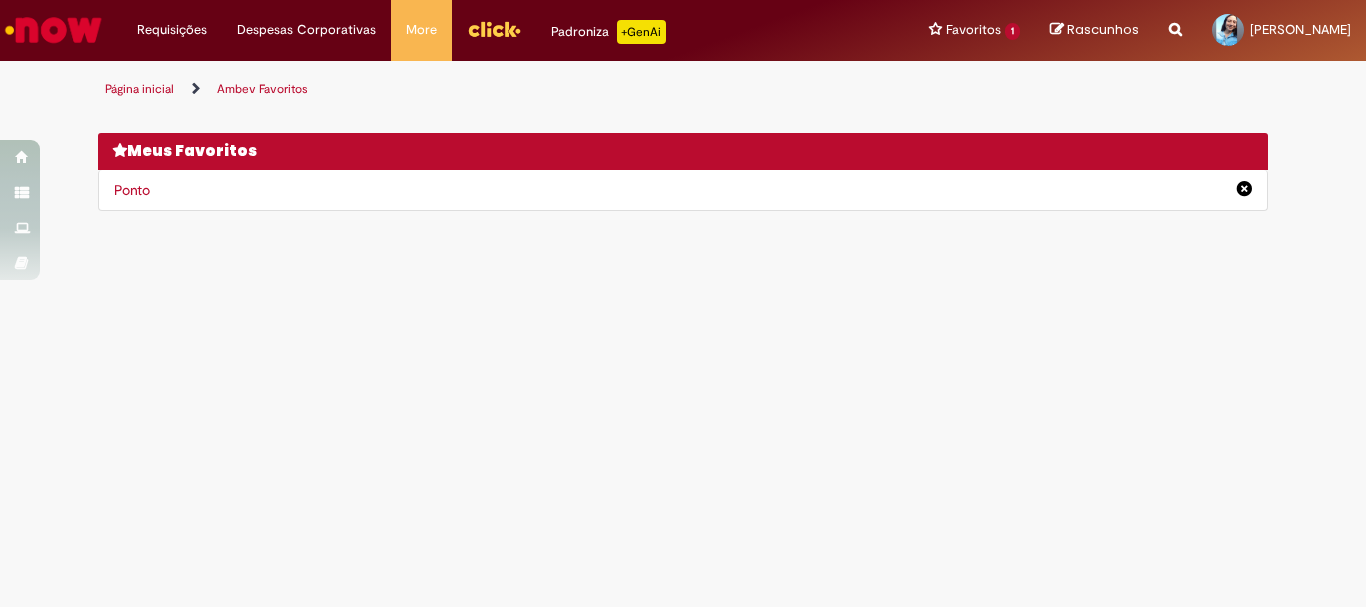 click on "Página inicial" at bounding box center (139, 89) 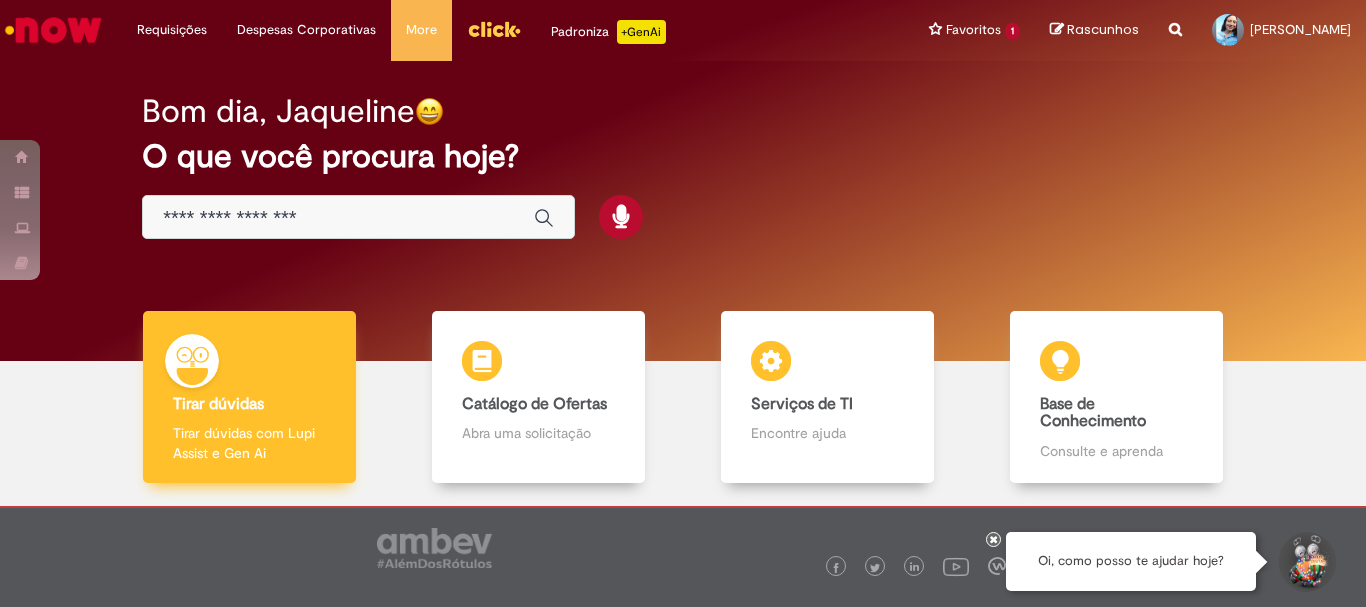 click on "Tirar dúvidas
Tirar dúvidas
Tirar dúvidas com Lupi Assist e Gen Ai" at bounding box center (249, 397) 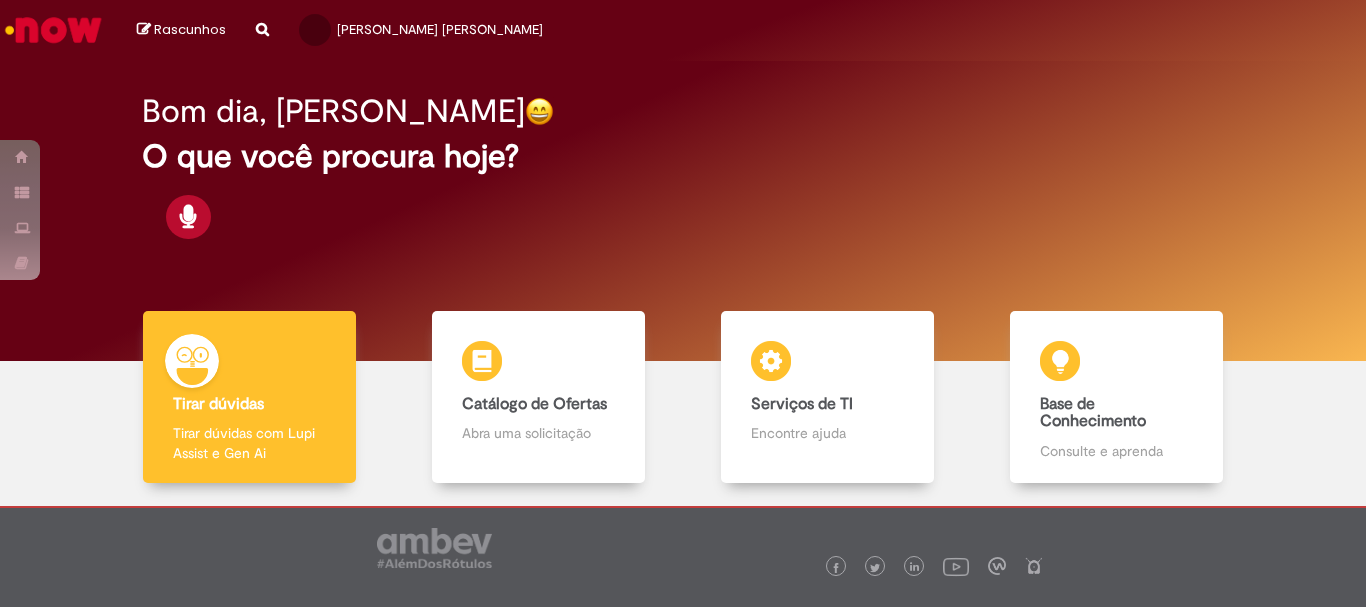 scroll, scrollTop: 0, scrollLeft: 0, axis: both 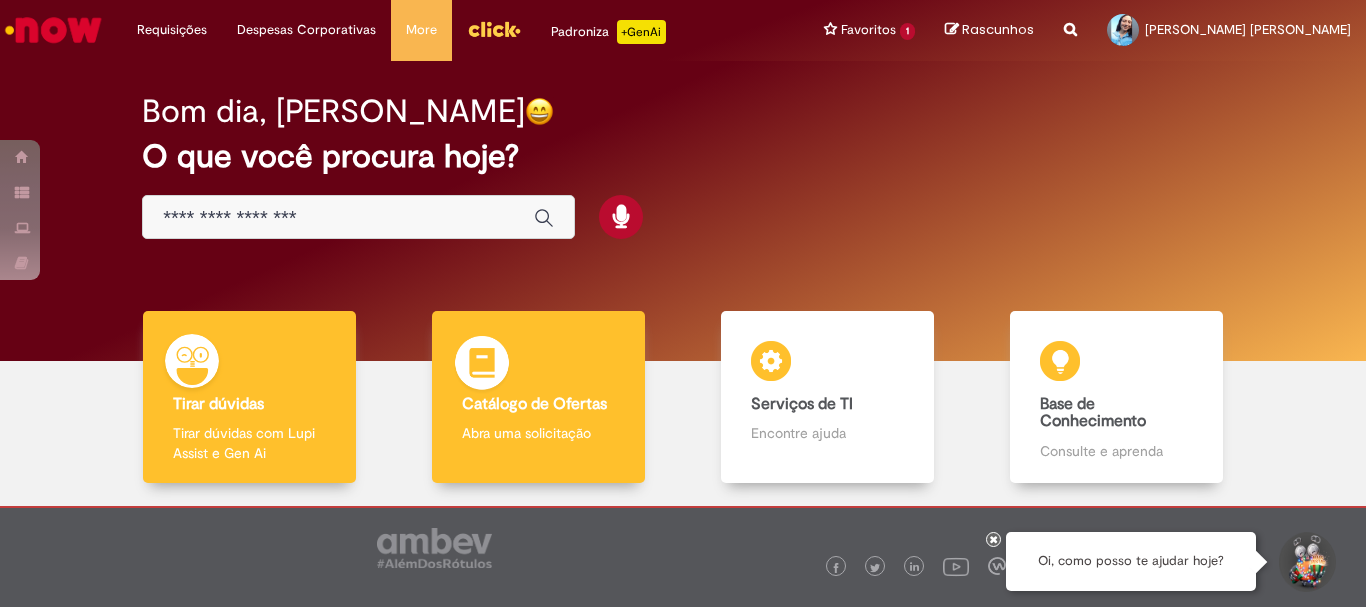 click on "Catálogo de Ofertas
Catálogo de Ofertas
Abra uma solicitação" at bounding box center (538, 397) 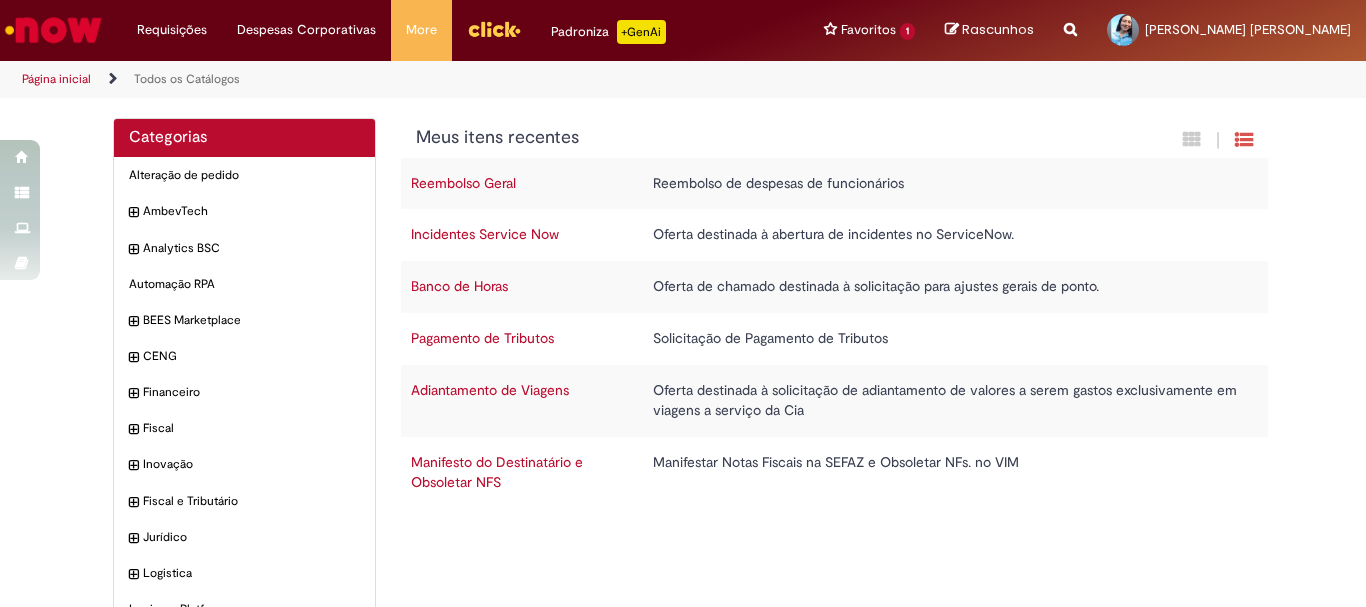 click on "Página inicial" at bounding box center (56, 79) 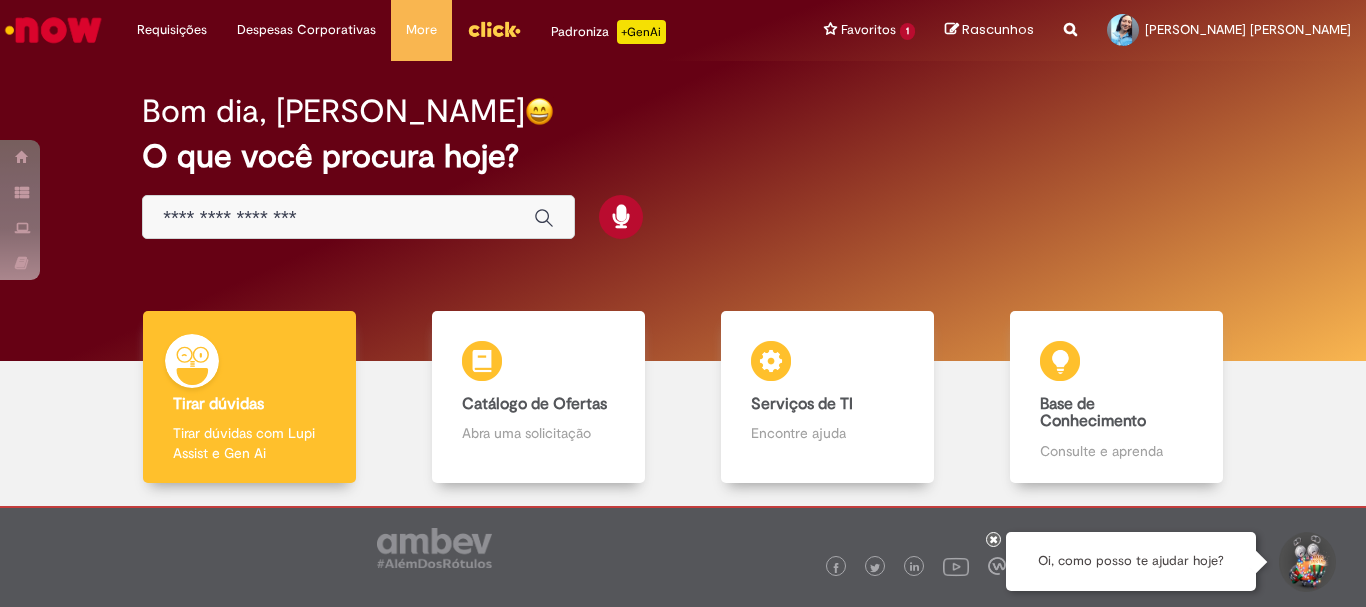 click at bounding box center (358, 217) 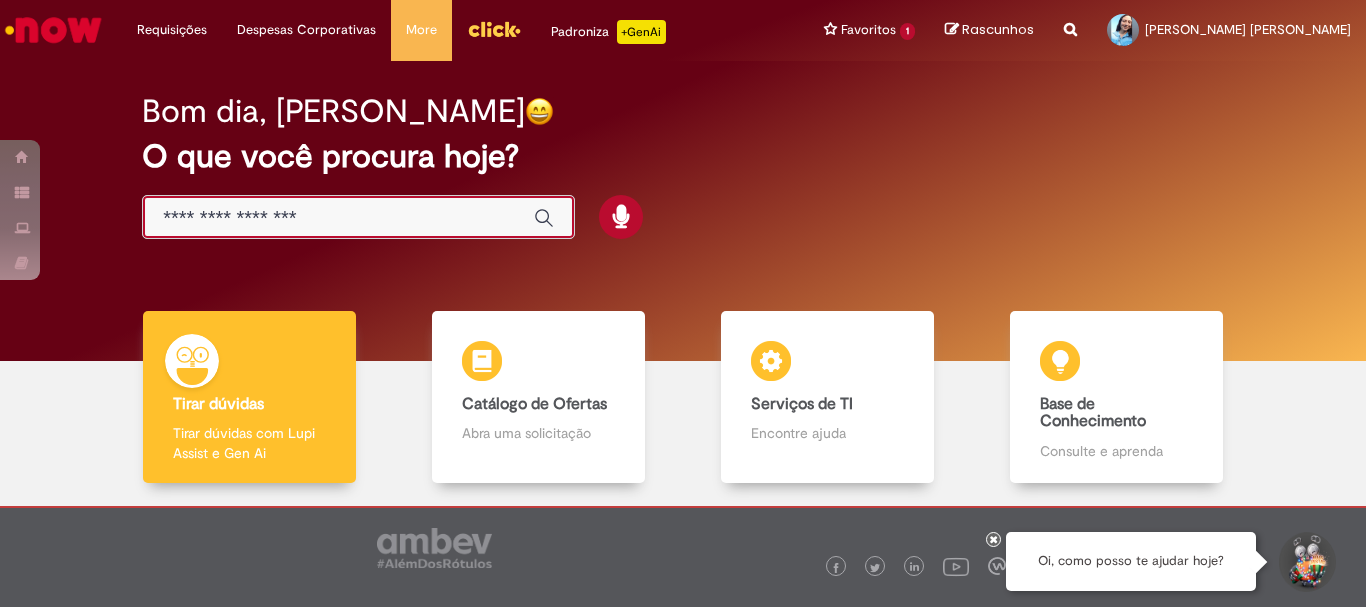 click at bounding box center (338, 218) 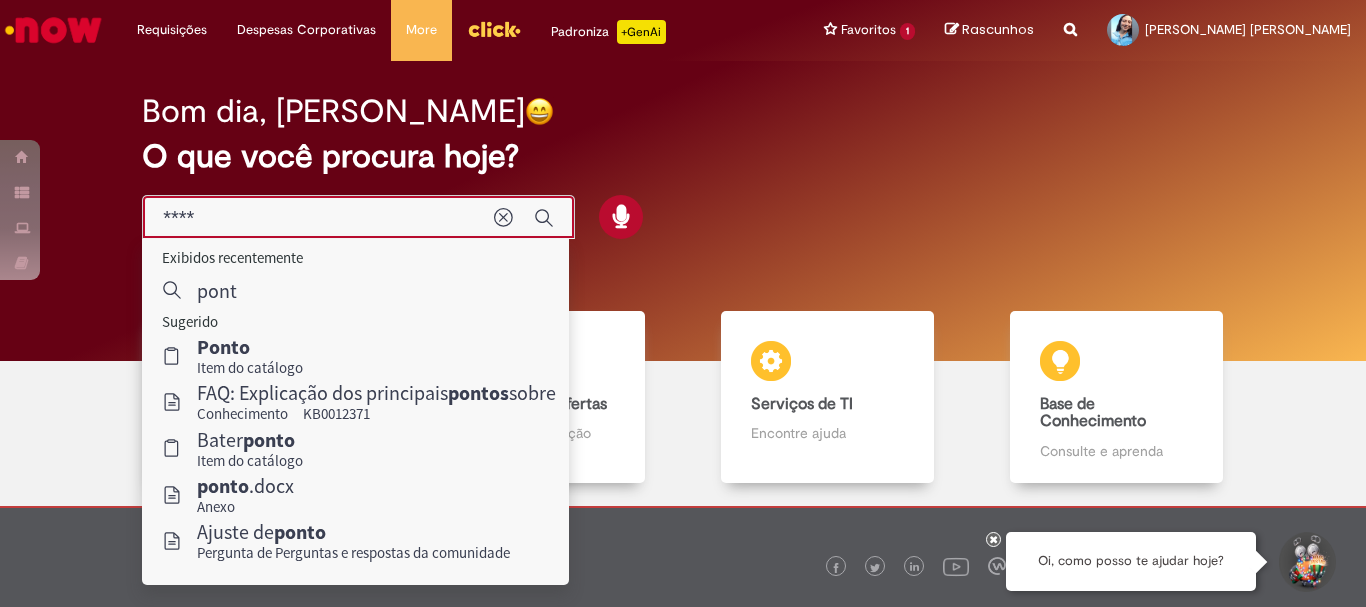 type on "*****" 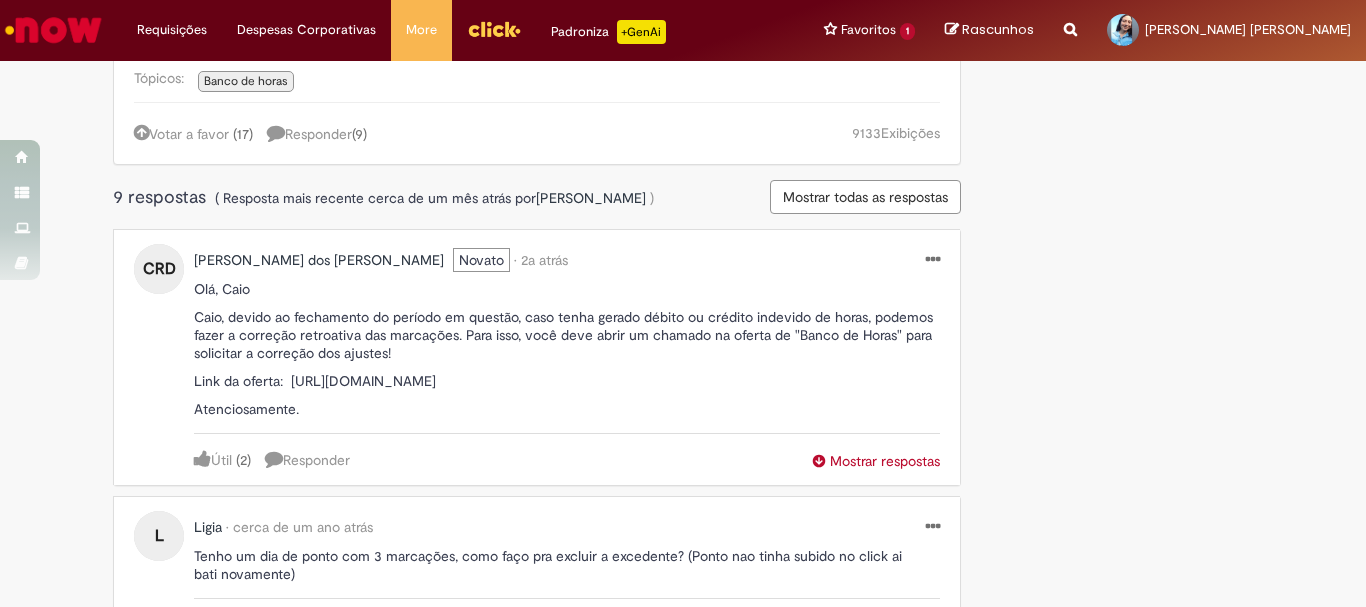 scroll, scrollTop: 0, scrollLeft: 0, axis: both 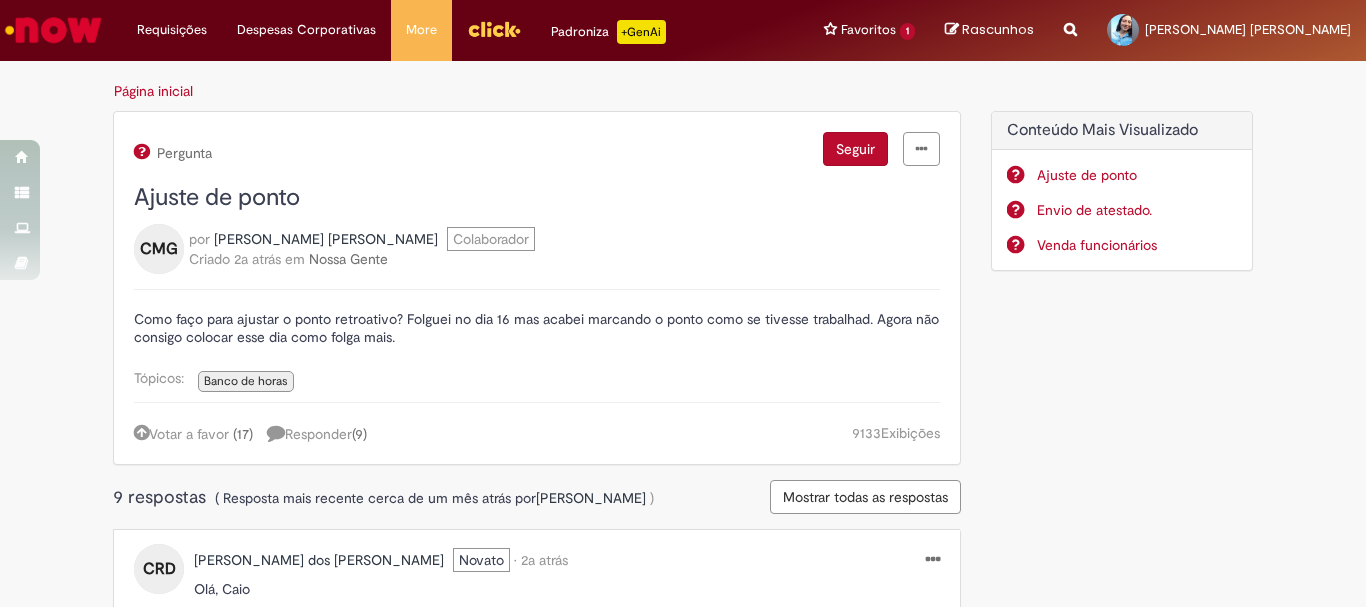 click on "Ajuste de ponto" at bounding box center (1137, 175) 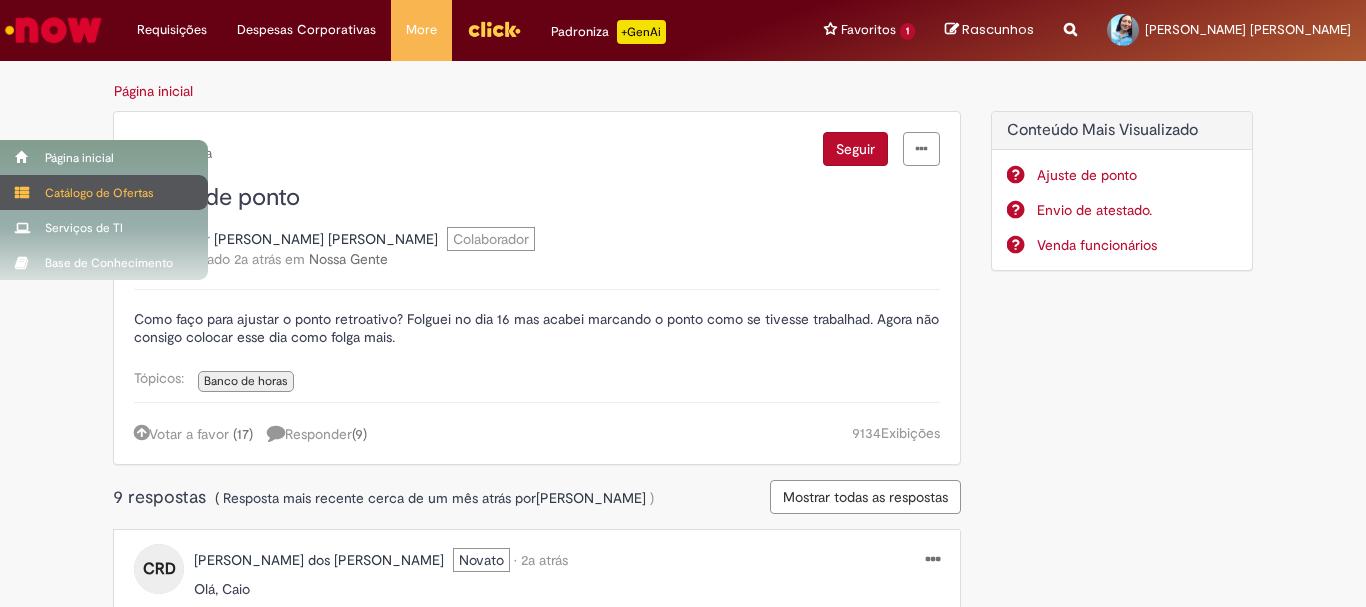 click at bounding box center (22, 193) 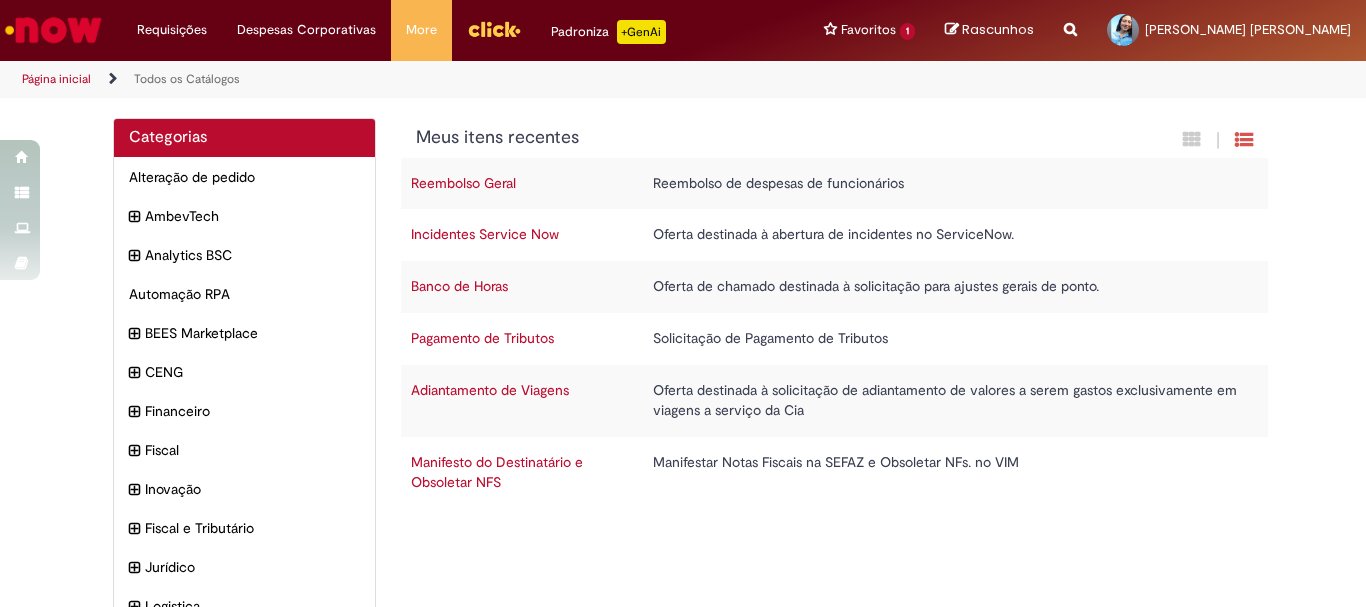 scroll, scrollTop: 200, scrollLeft: 0, axis: vertical 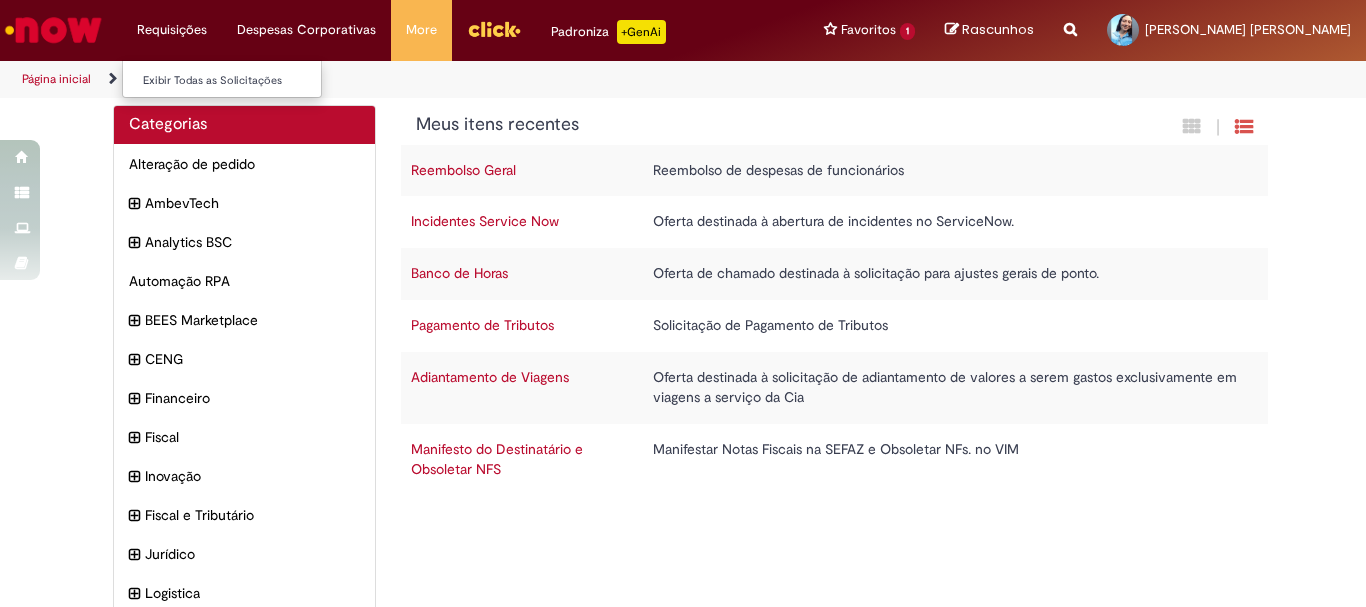 click on "Requisições
Exibir Todas as Solicitações" at bounding box center [172, 30] 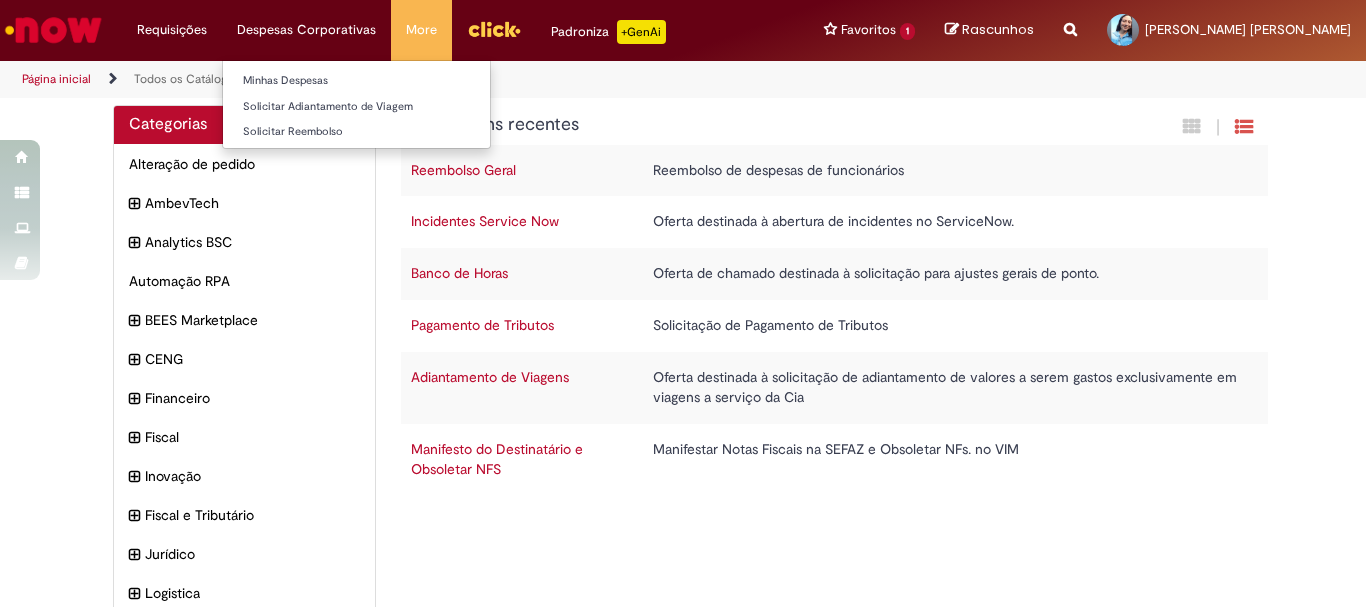 click on "Despesas Corporativas
Minhas Despesas
Solicitar Adiantamento de Viagem
Solicitar Reembolso" at bounding box center [172, 30] 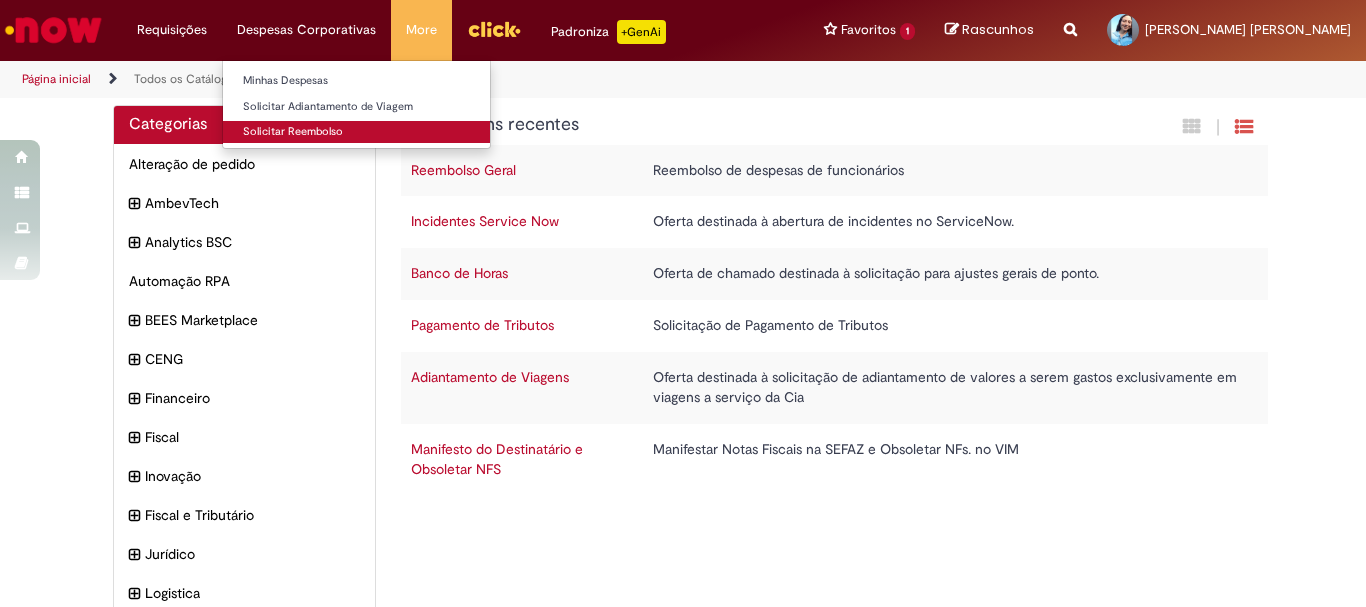click on "Solicitar Reembolso" at bounding box center (356, 132) 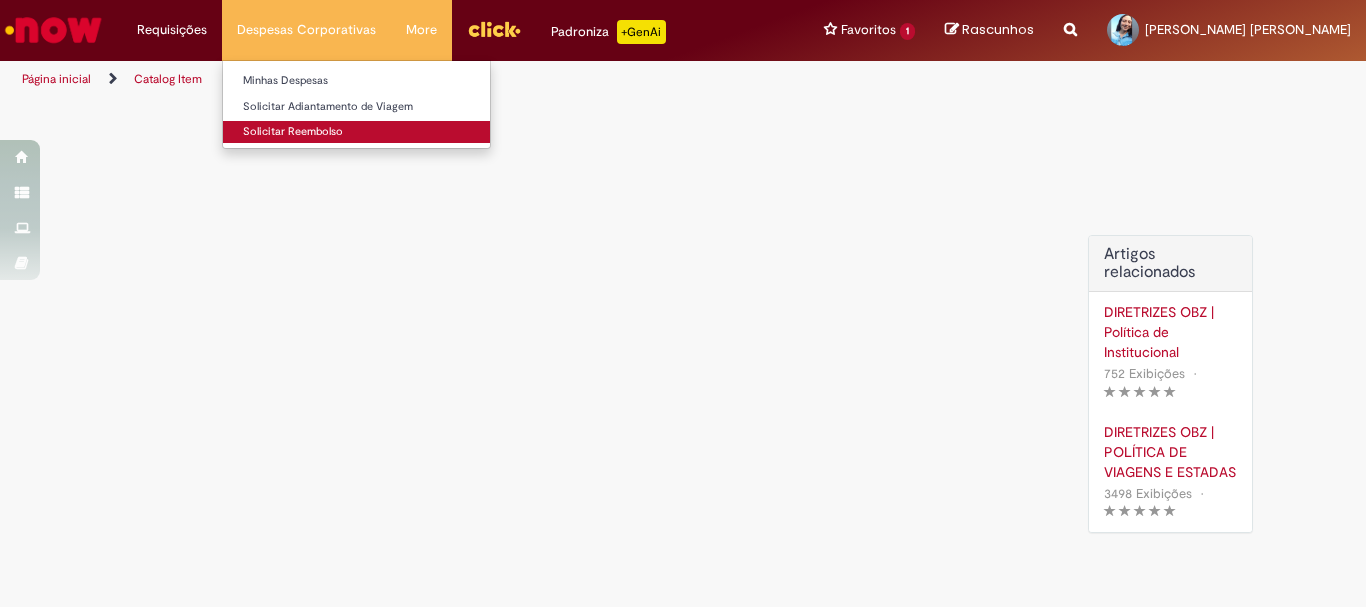 scroll, scrollTop: 0, scrollLeft: 0, axis: both 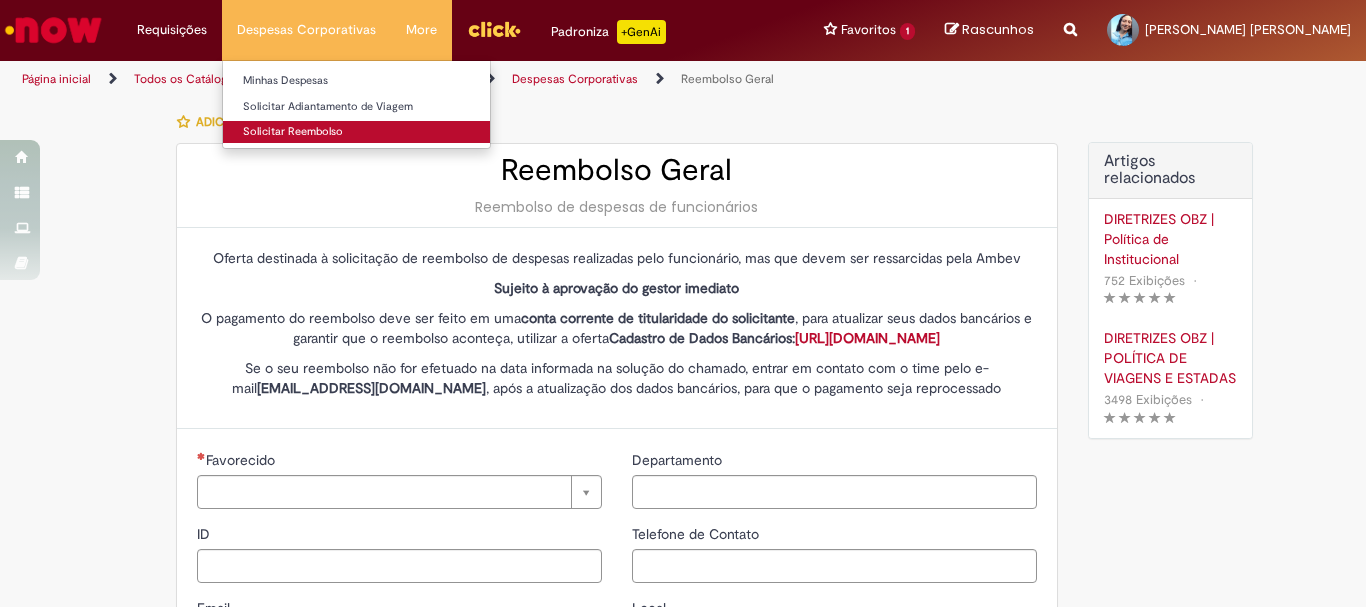 type on "********" 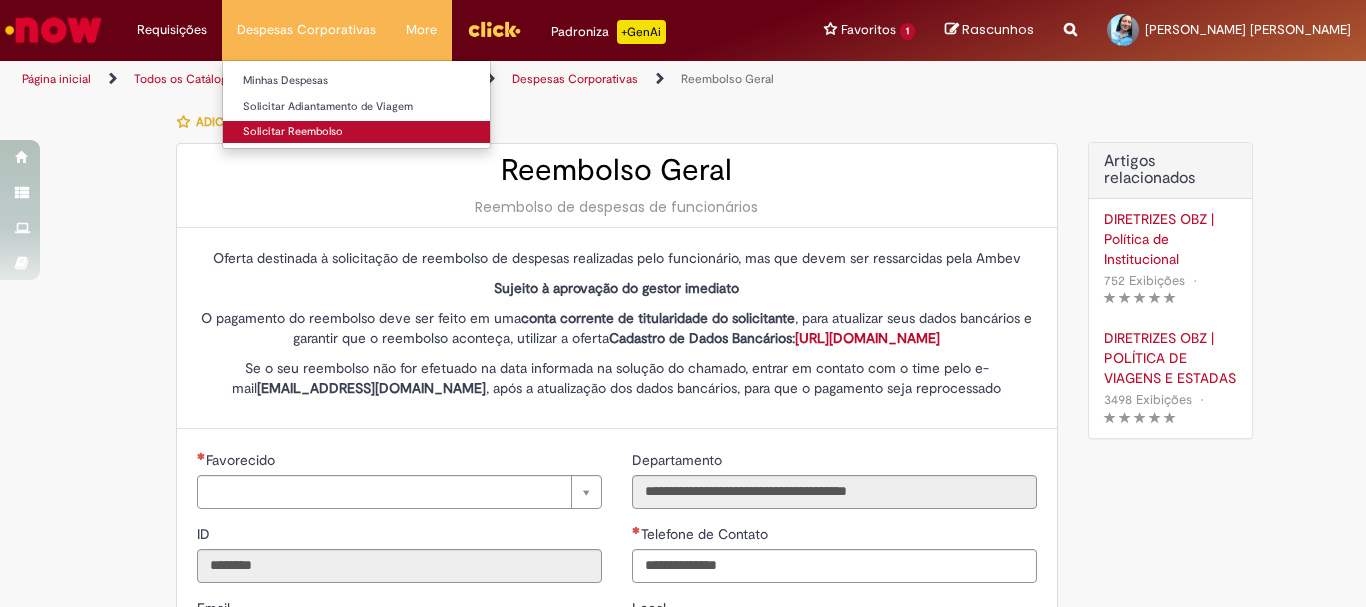 type on "**********" 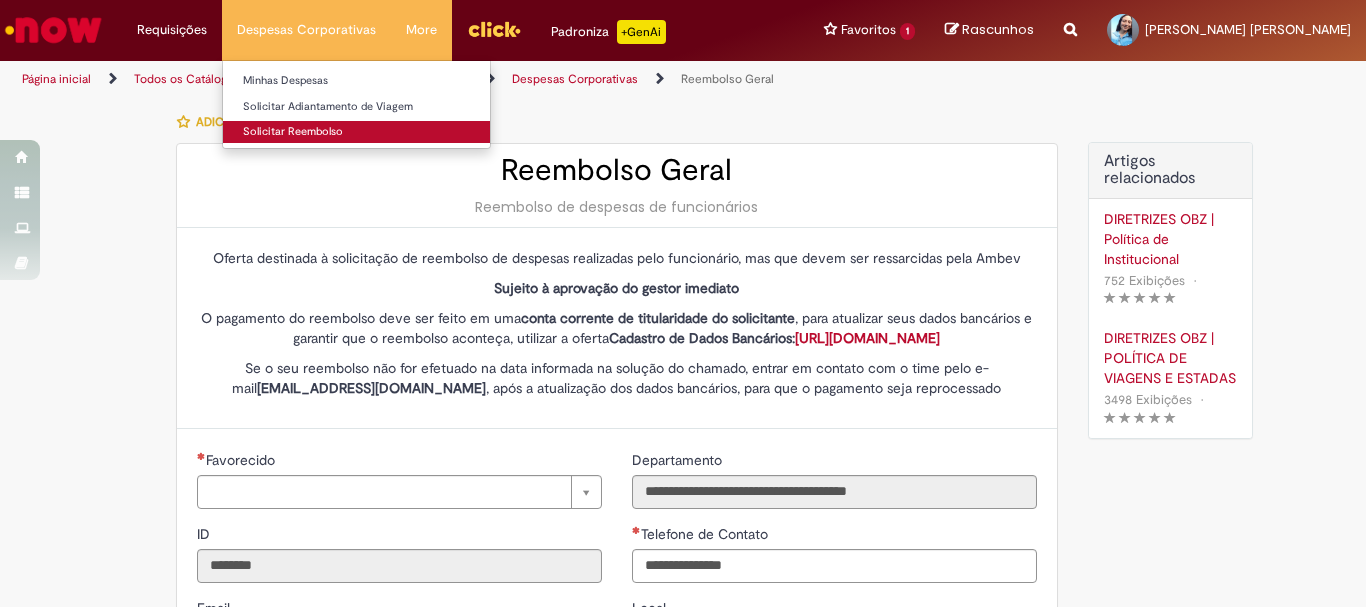 type on "**********" 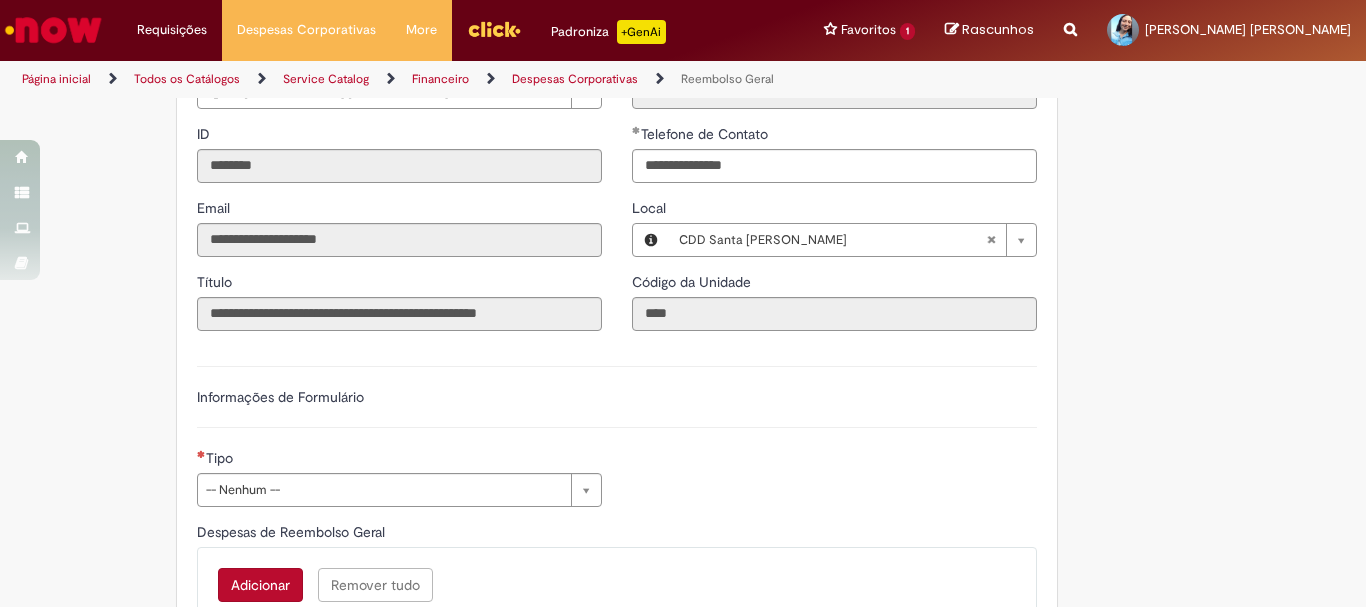 scroll, scrollTop: 600, scrollLeft: 0, axis: vertical 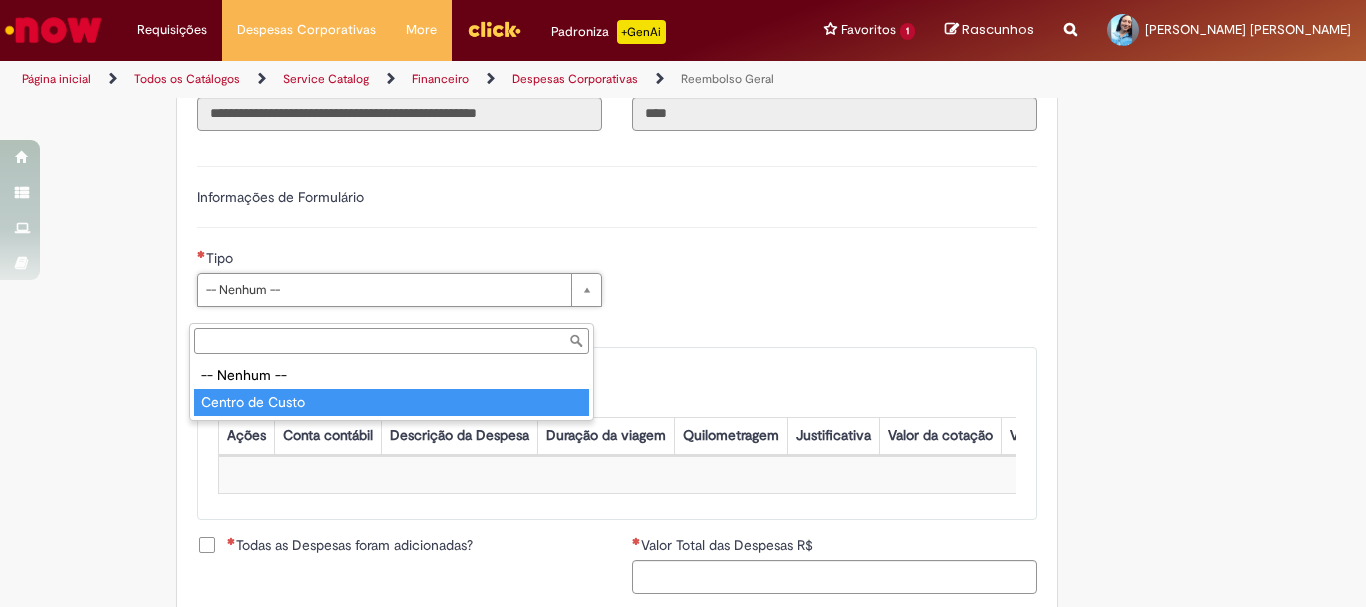 type on "**********" 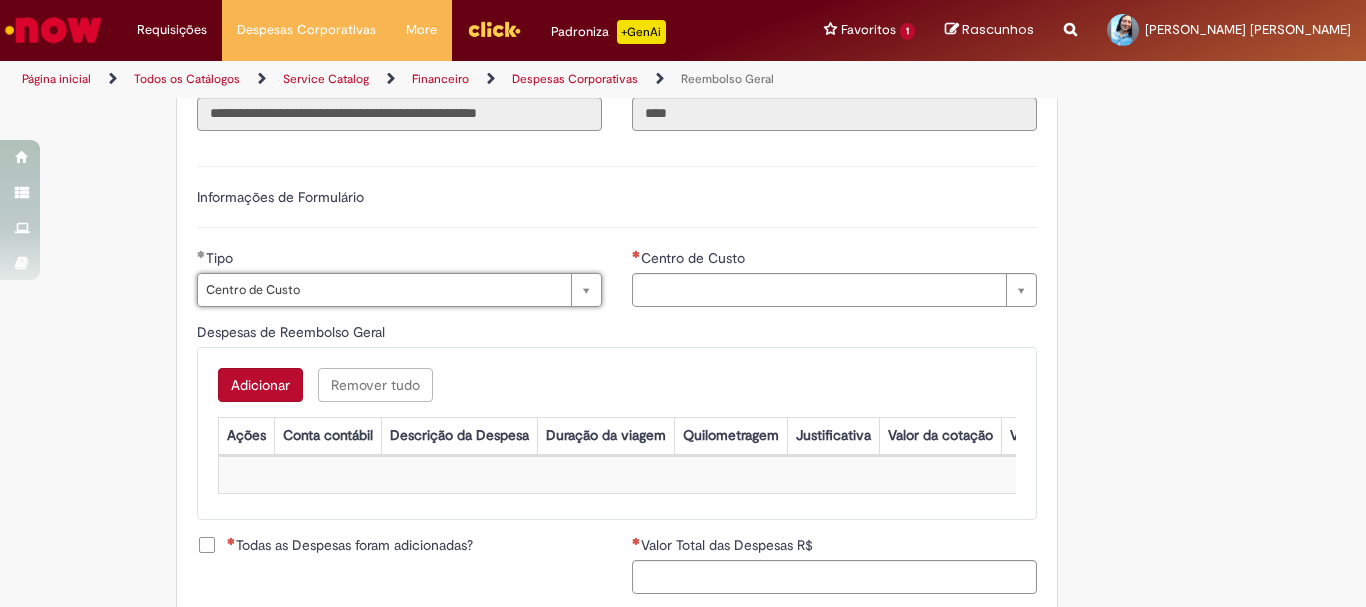 type on "**********" 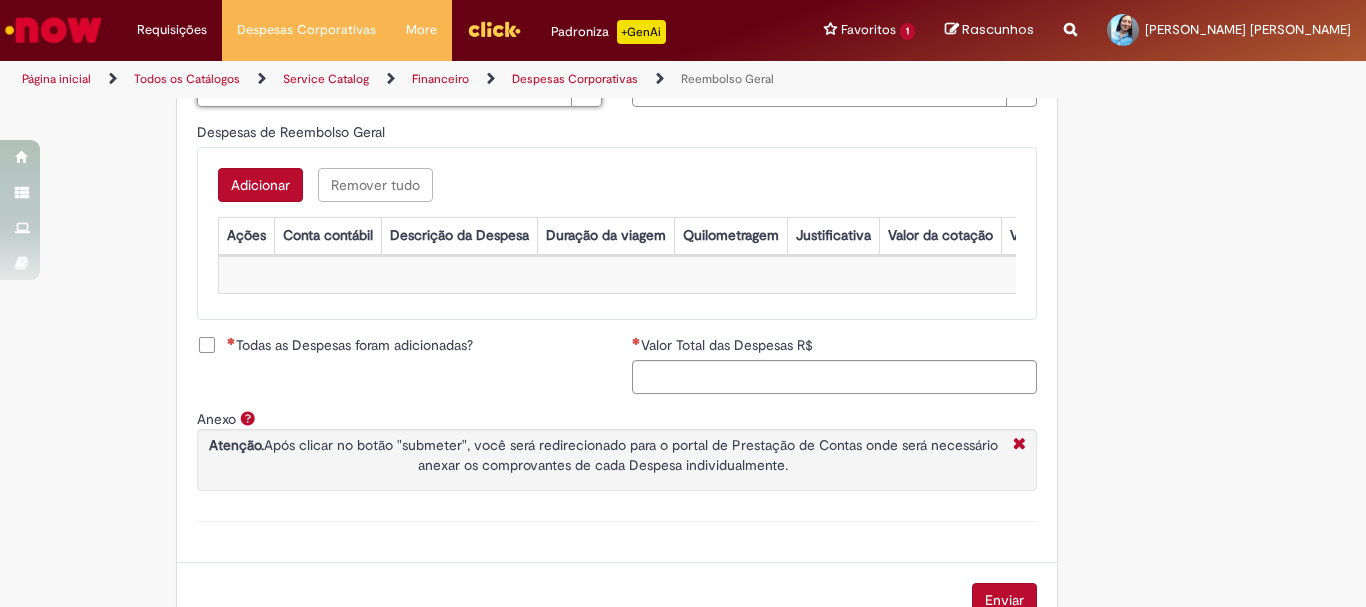 scroll, scrollTop: 700, scrollLeft: 0, axis: vertical 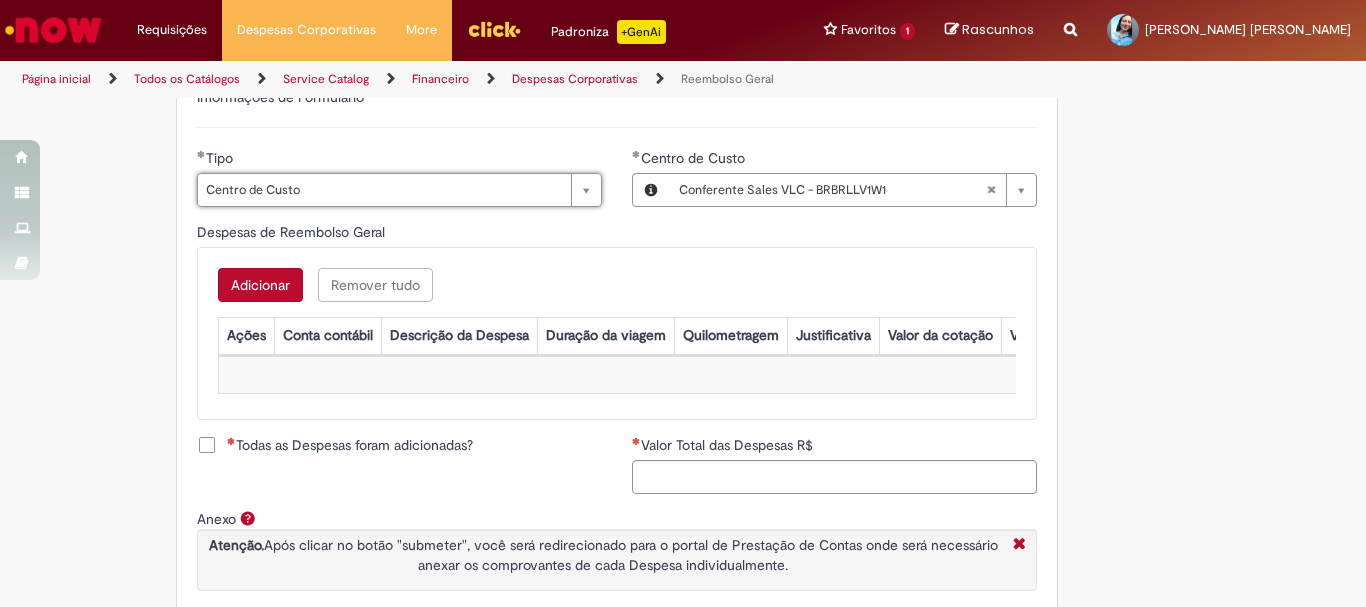 type 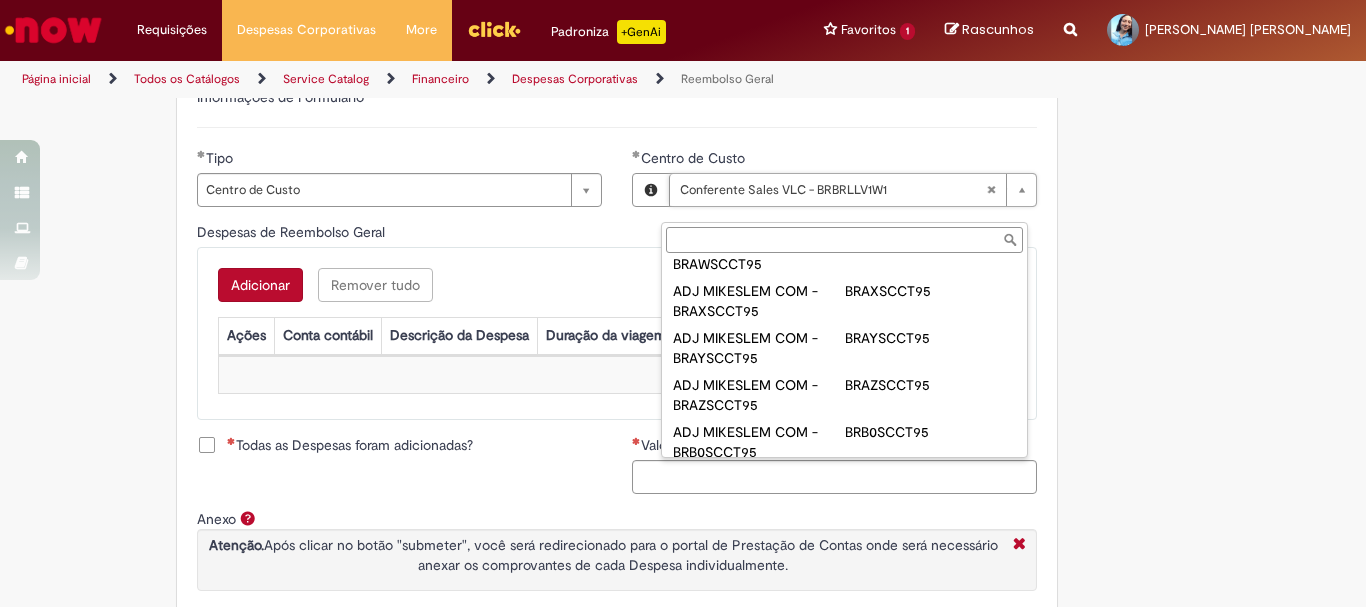 scroll, scrollTop: 1400, scrollLeft: 0, axis: vertical 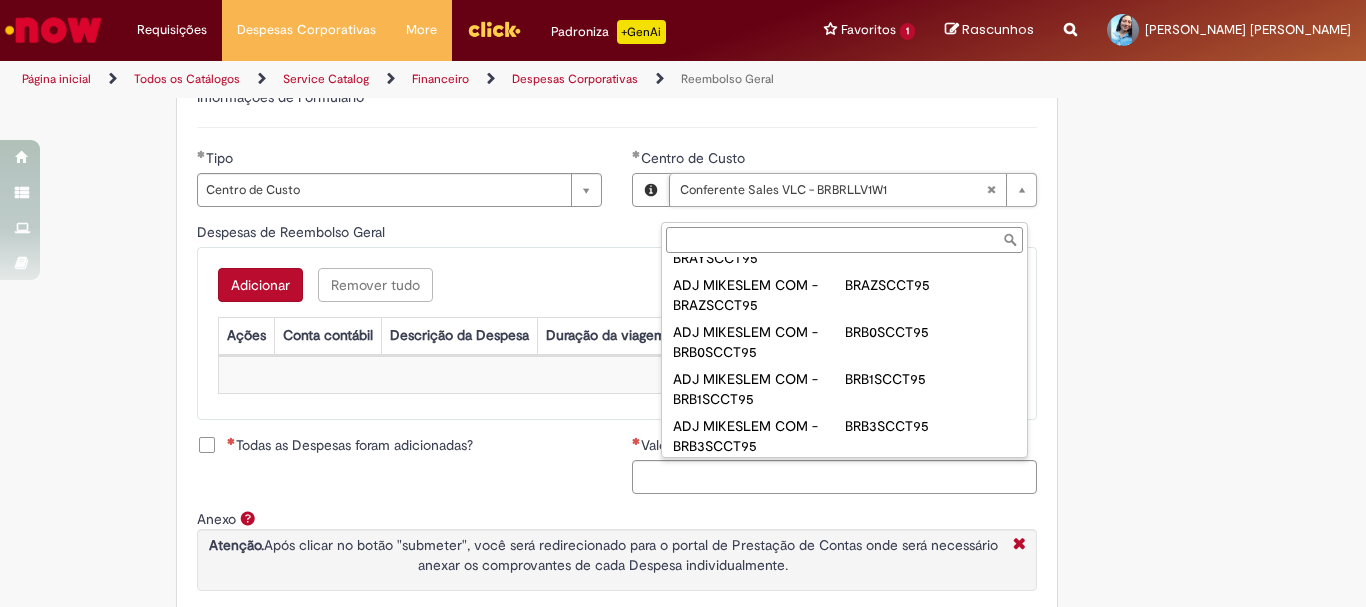 type on "**********" 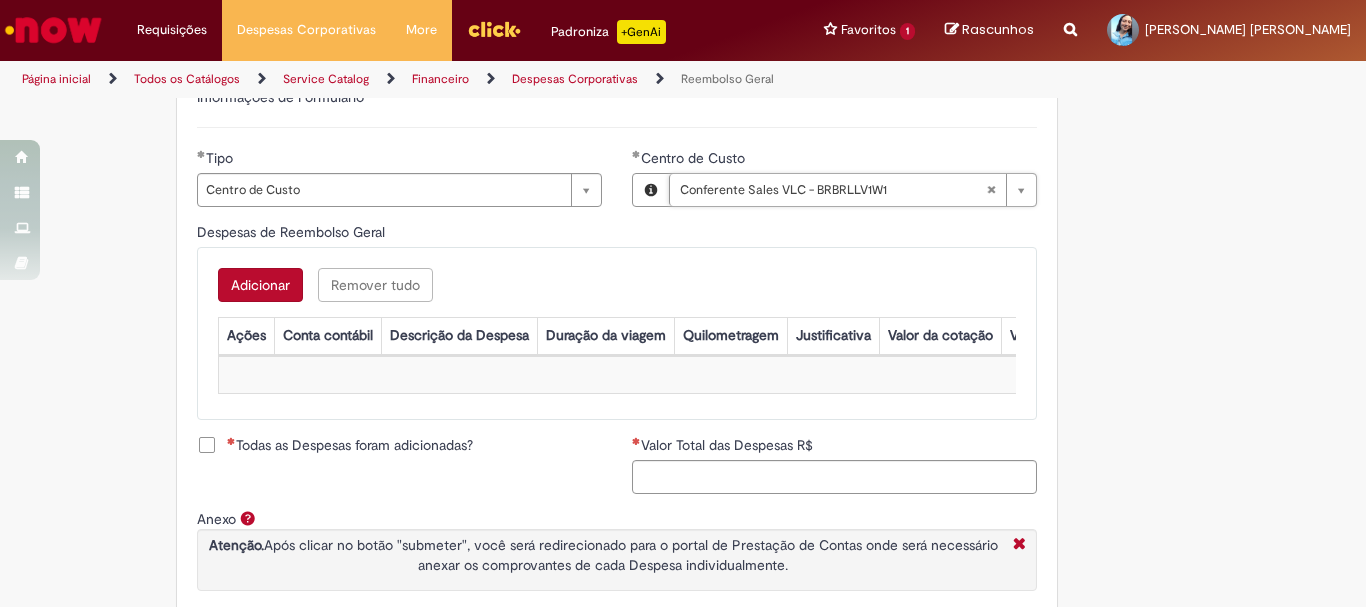 drag, startPoint x: 1175, startPoint y: 209, endPoint x: 1096, endPoint y: 67, distance: 162.49615 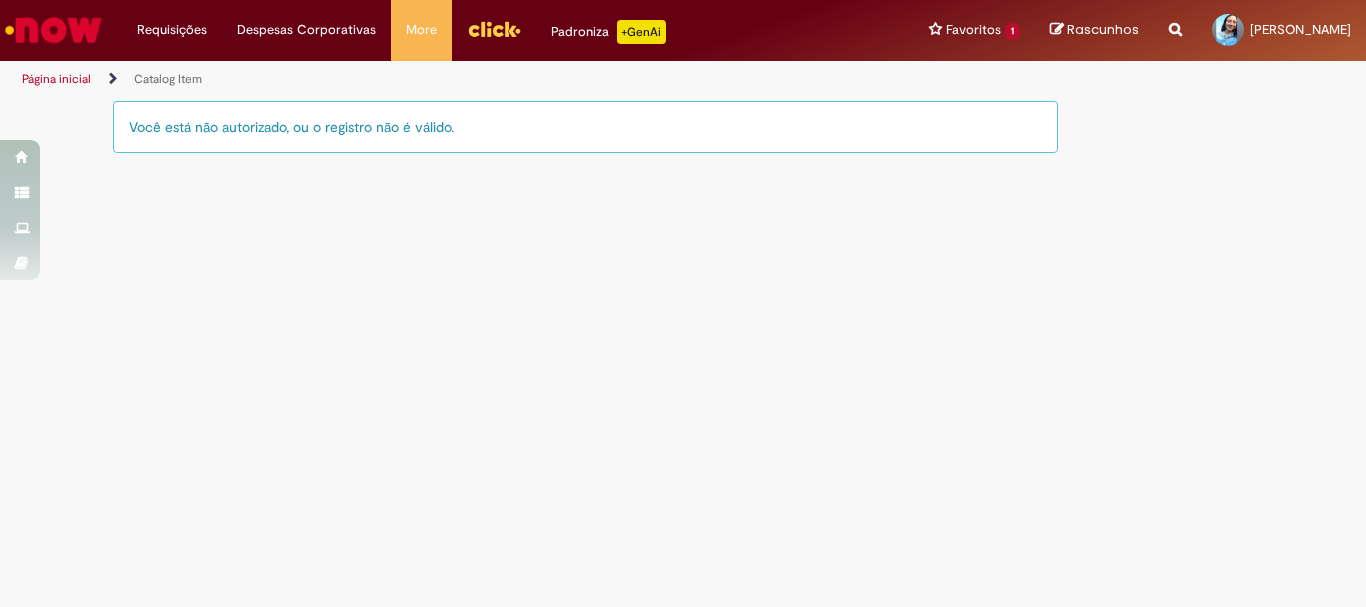 scroll, scrollTop: 0, scrollLeft: 0, axis: both 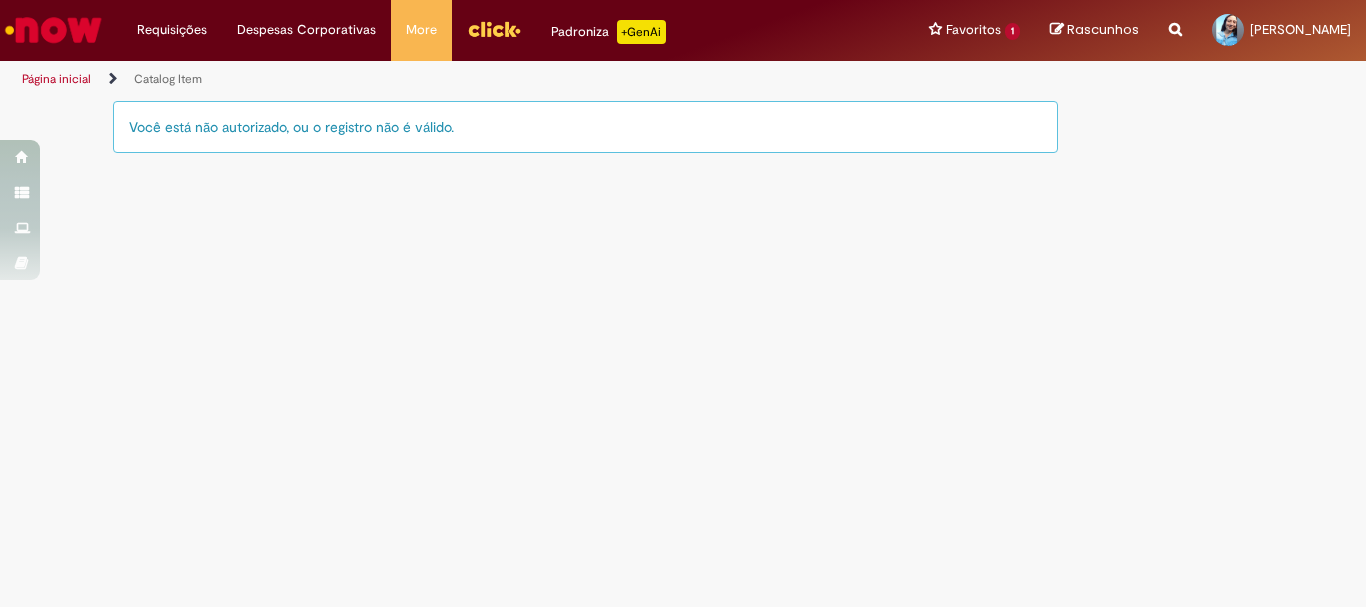 drag, startPoint x: 389, startPoint y: 131, endPoint x: 423, endPoint y: 138, distance: 34.713108 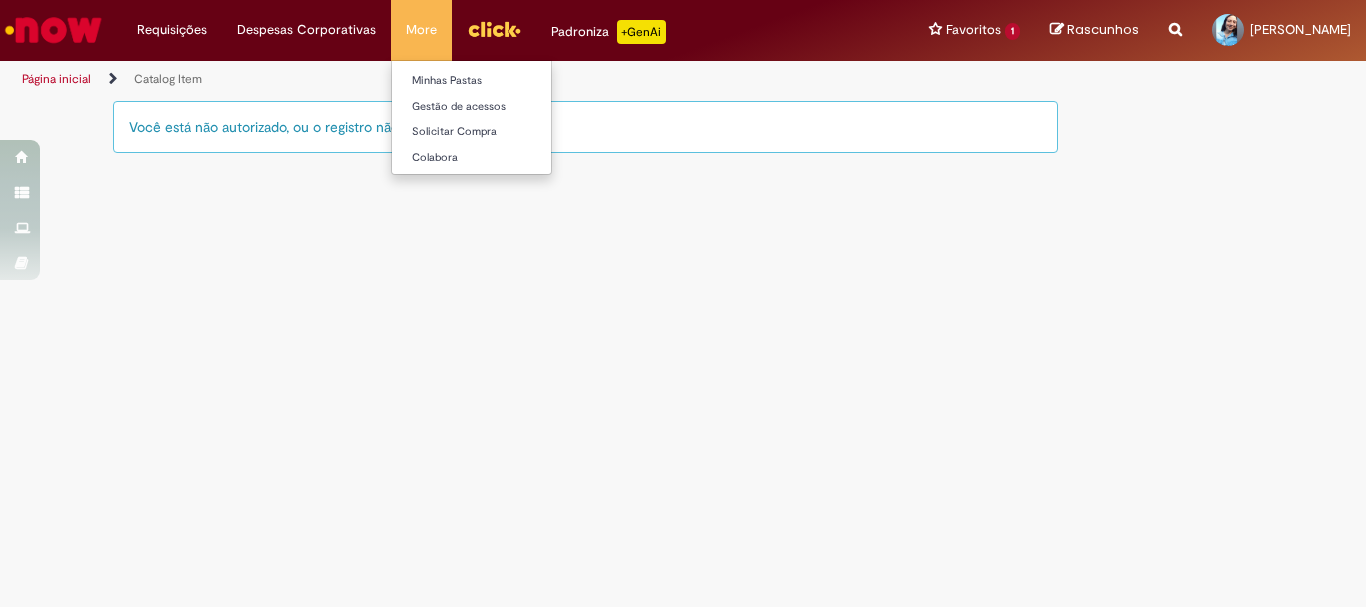 click on "More
Minhas Pastas
Gestão de acessos
Solicitar Compra
Colabora" at bounding box center (421, 30) 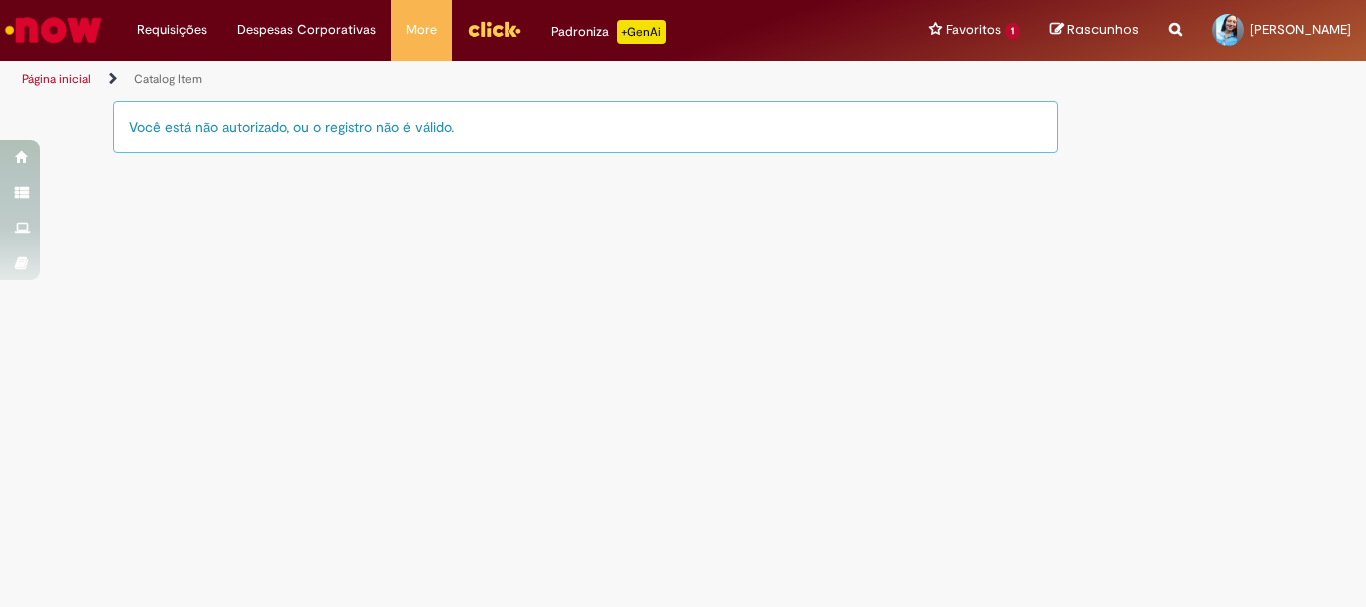 click on "Catalog Item
Tire dúvidas com LupiAssist    +GenAI
Oi! Eu sou LupiAssist, uma Inteligência Artificial Generativa em constante aprendizado   Meu conteúdo é monitorado para trazer uma melhor experiência
Dúvidas comuns:
Só mais um instante, estou consultando nossas bases de conhecimento  e escrevendo a melhor resposta pra você!
Title
Lorem ipsum dolor sit amet    Fazer uma nova pergunta
Gerei esta resposta utilizando IA Generativa em conjunto com os nossos padrões. Em caso de divergência, os documentos oficiais prevalecerão.
Saiba mais em:
Ou ligue para:
E aí, te ajudei?
Sim, obrigado!" at bounding box center (683, 353) 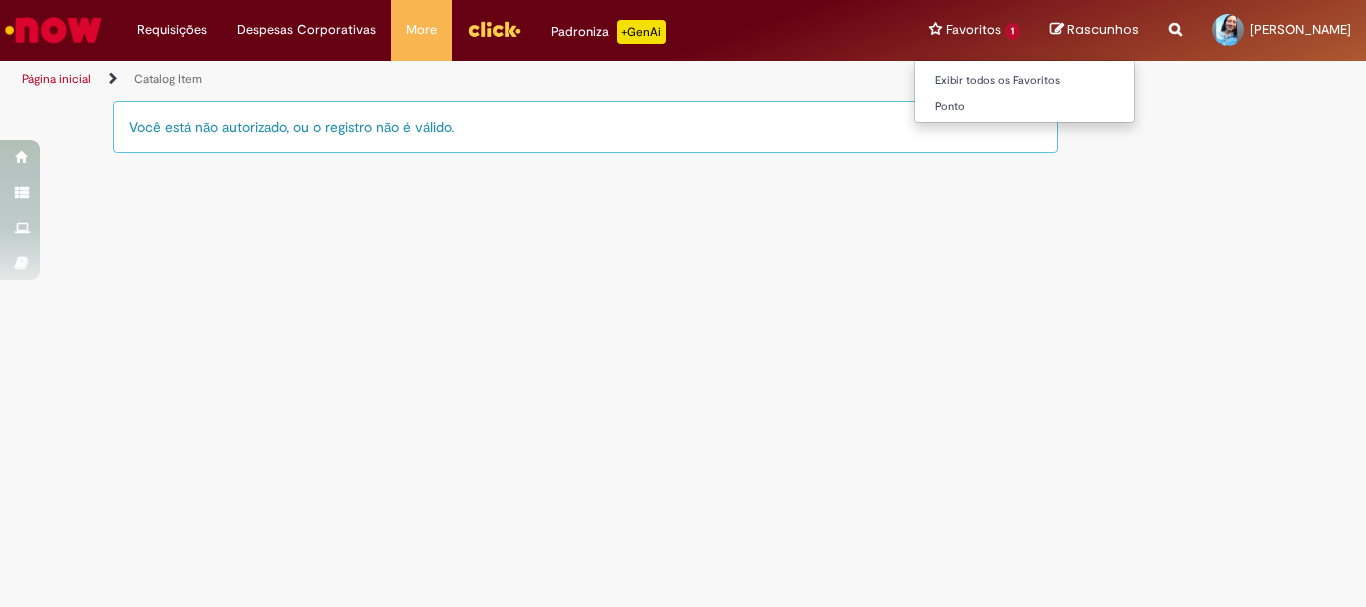 click on "Favoritos   1
Exibir todos os Favoritos
Ponto" at bounding box center [974, 30] 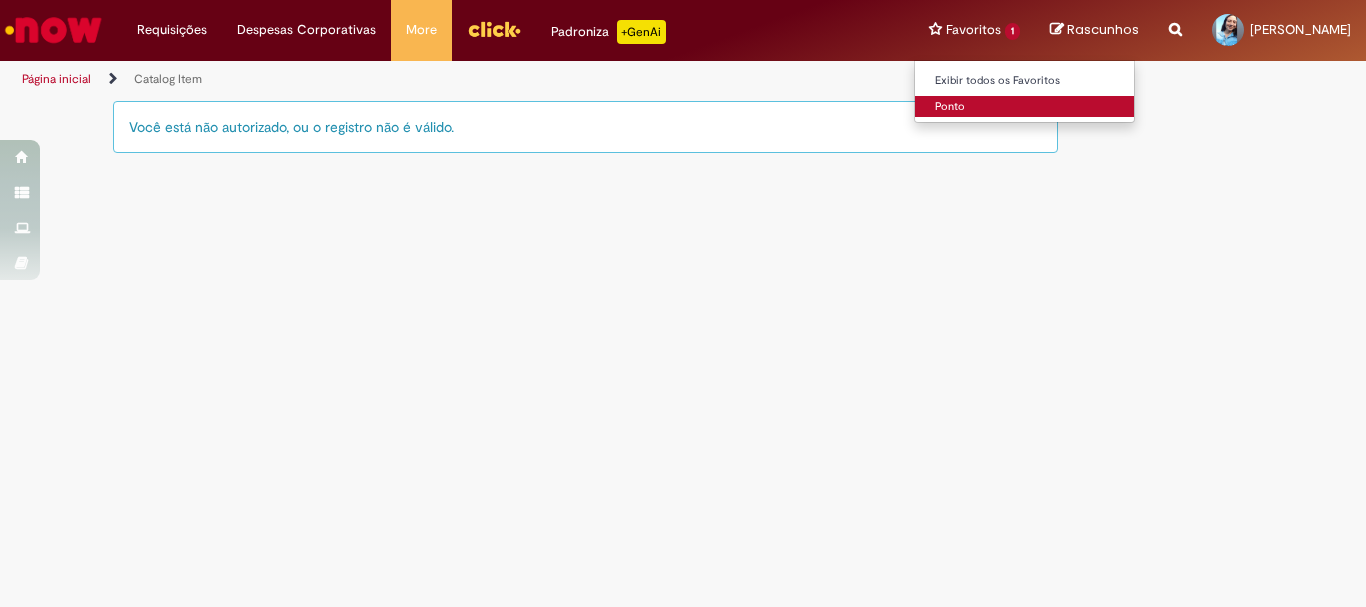 click on "Ponto" at bounding box center (1025, 107) 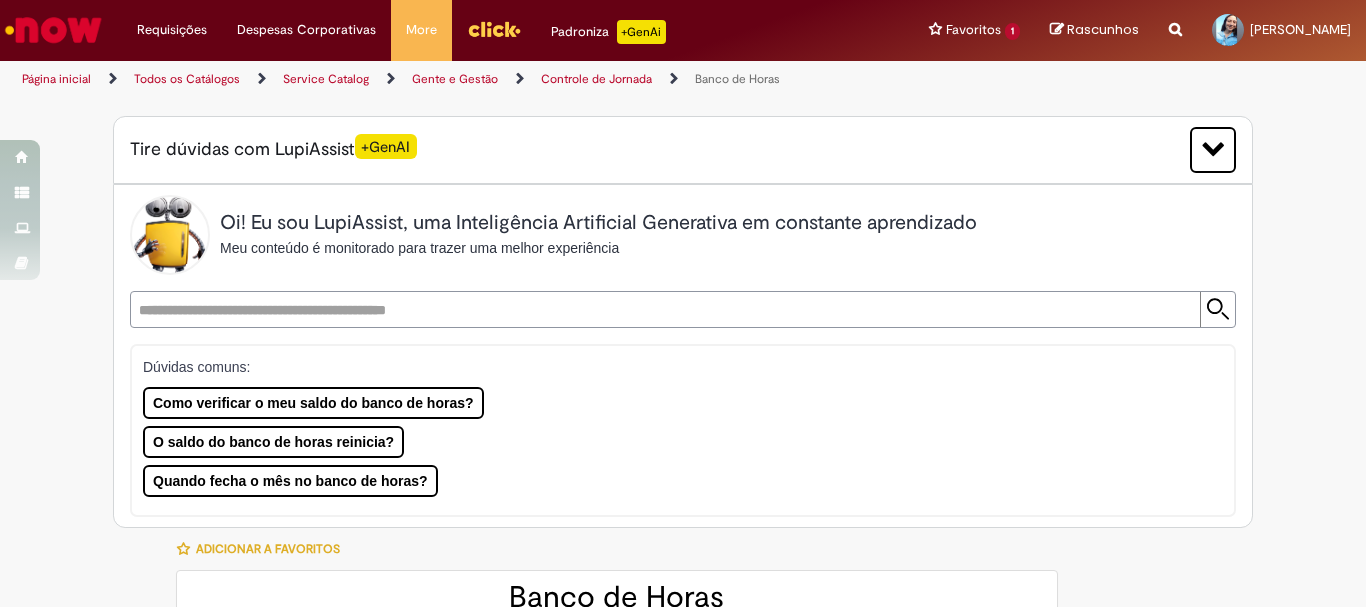 type on "**********" 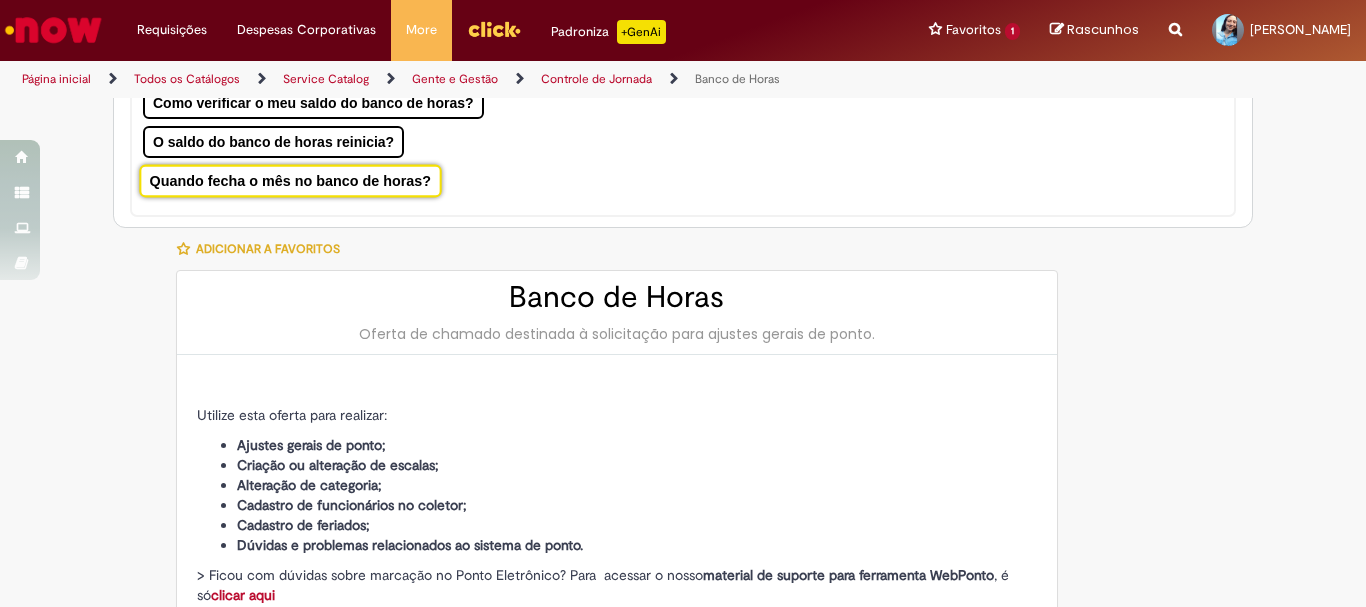 scroll, scrollTop: 100, scrollLeft: 0, axis: vertical 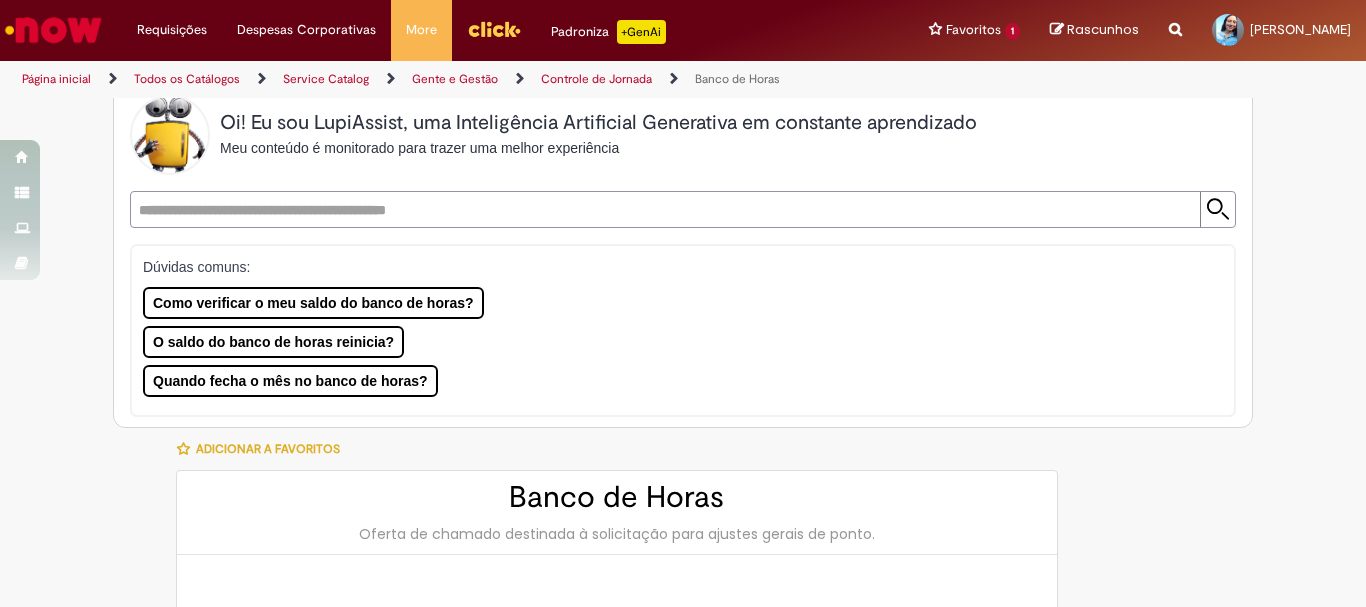 click at bounding box center [663, 209] 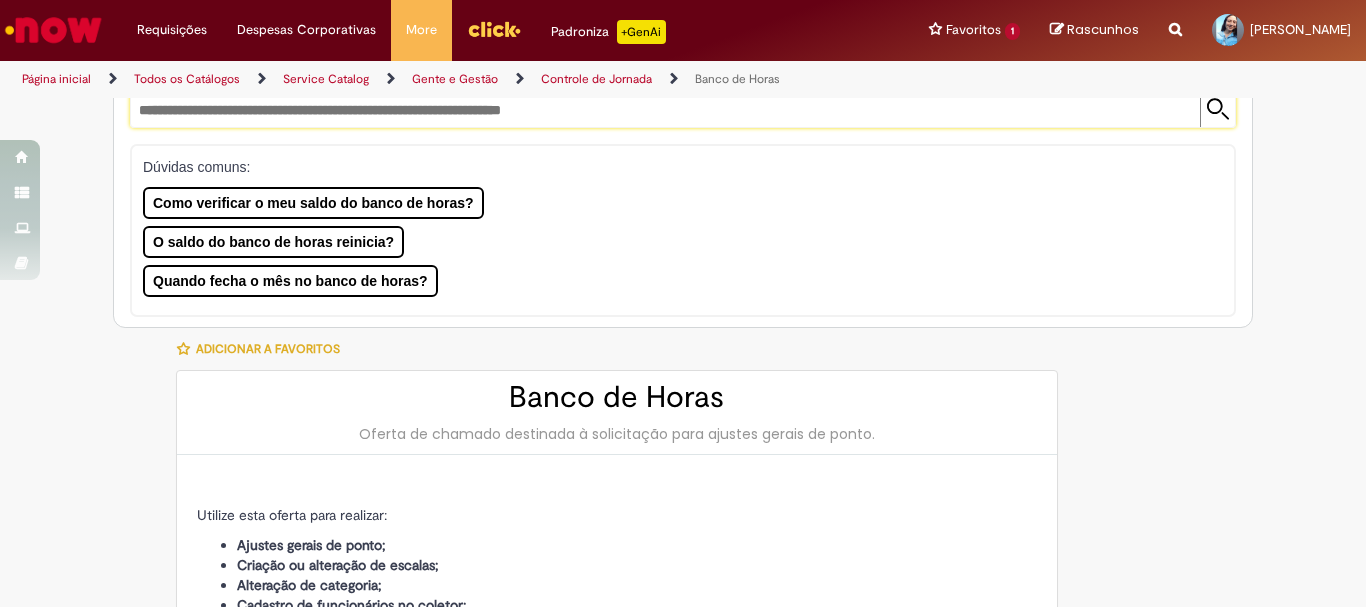 scroll, scrollTop: 100, scrollLeft: 0, axis: vertical 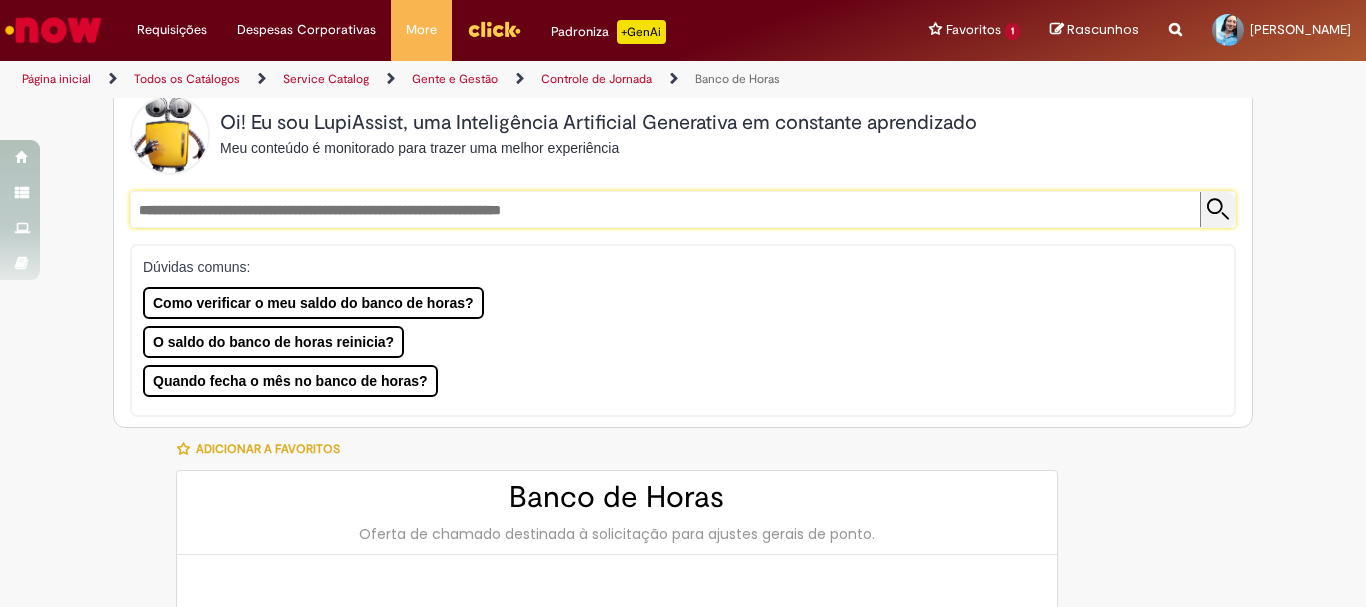 type on "**********" 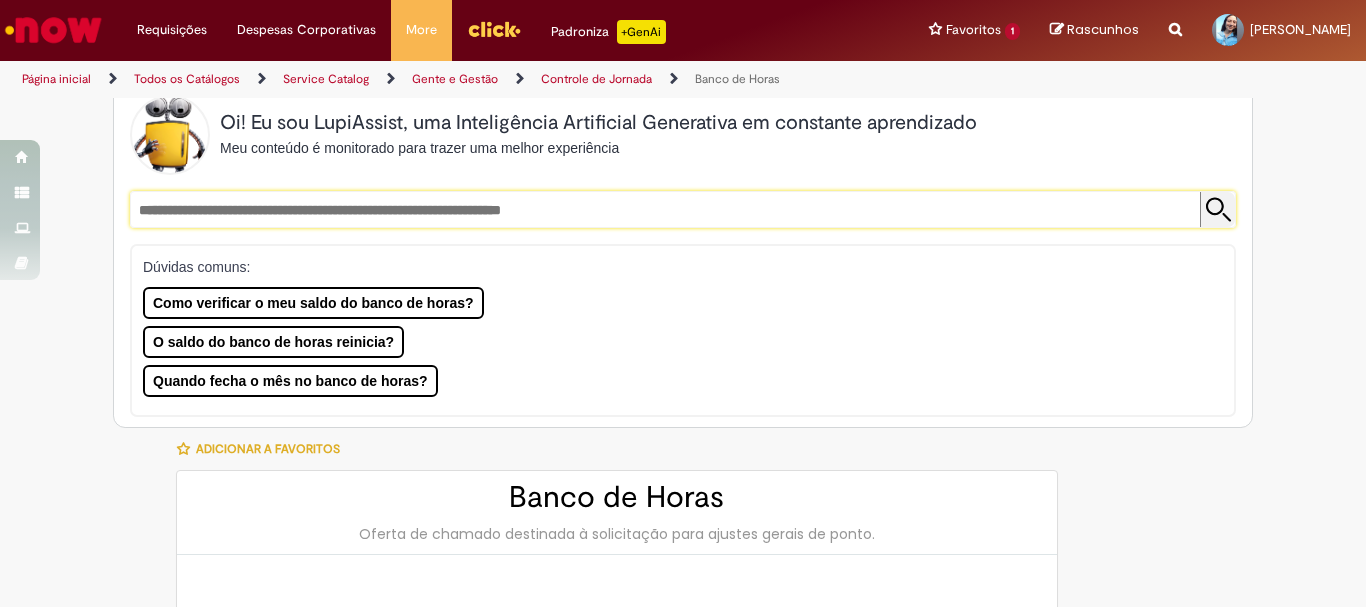 click at bounding box center [1217, 209] 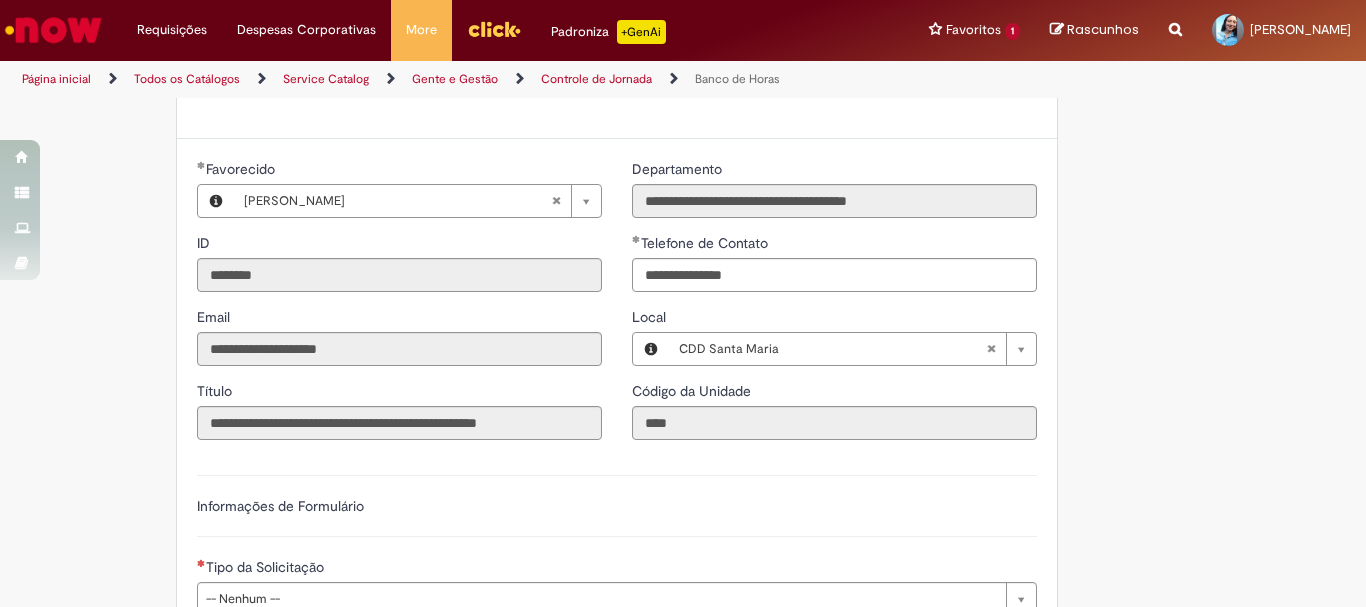 scroll, scrollTop: 1100, scrollLeft: 0, axis: vertical 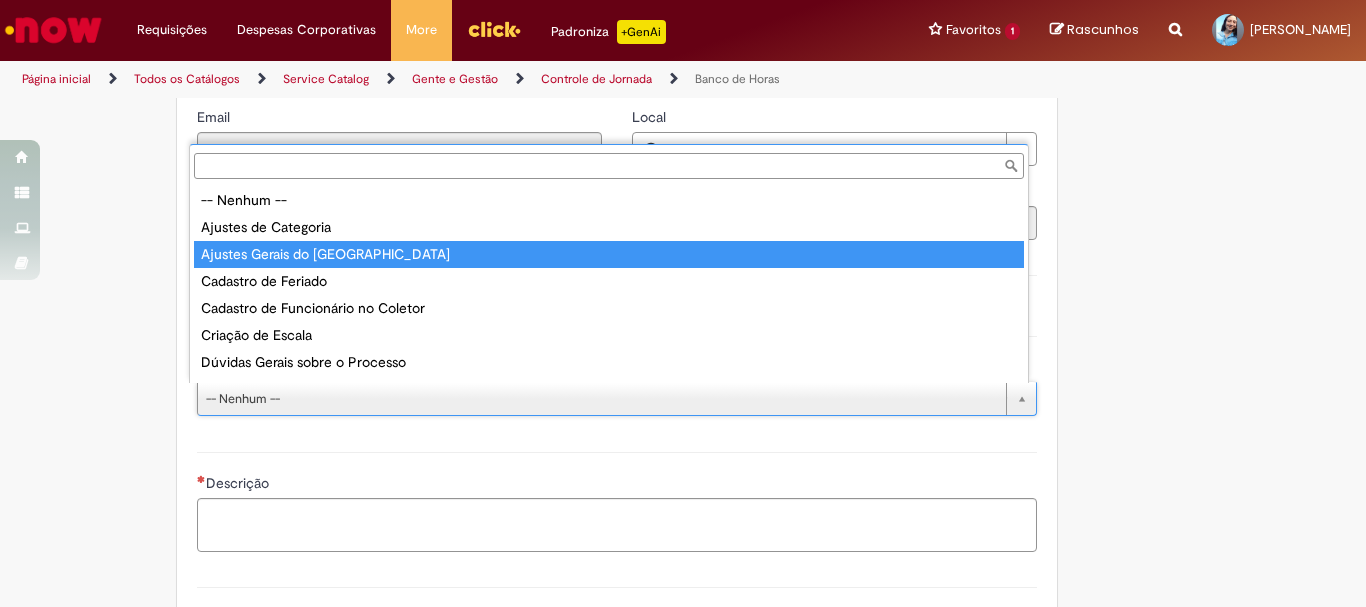 type on "**********" 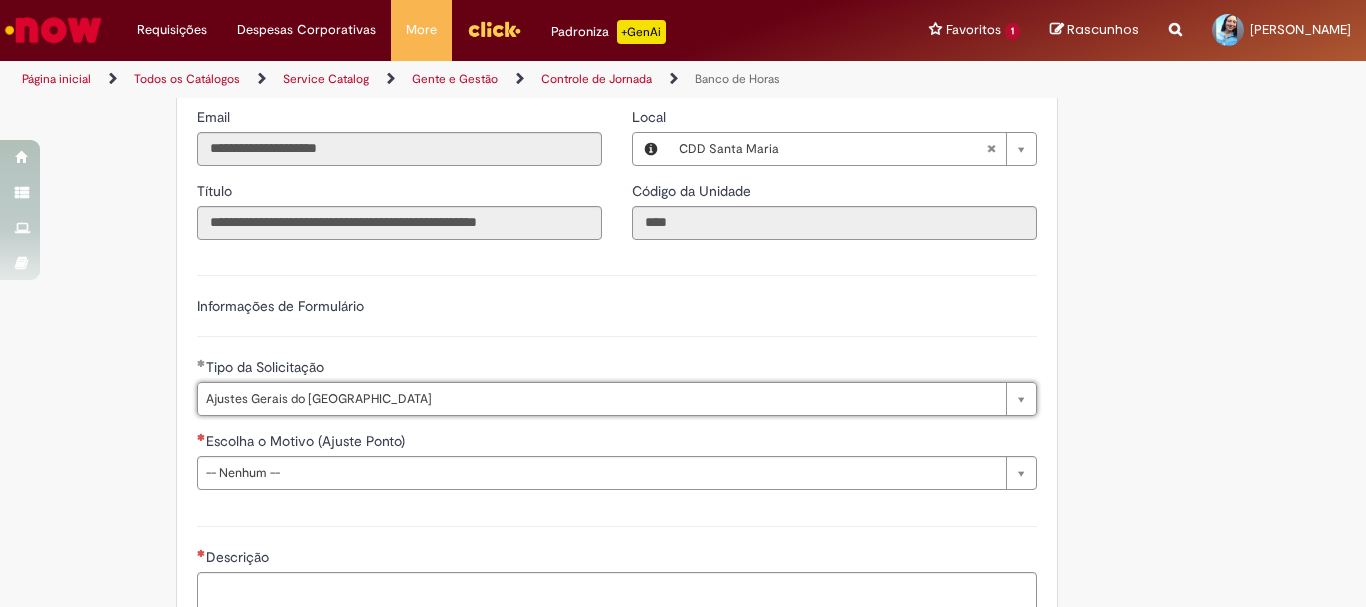 scroll, scrollTop: 1309, scrollLeft: 0, axis: vertical 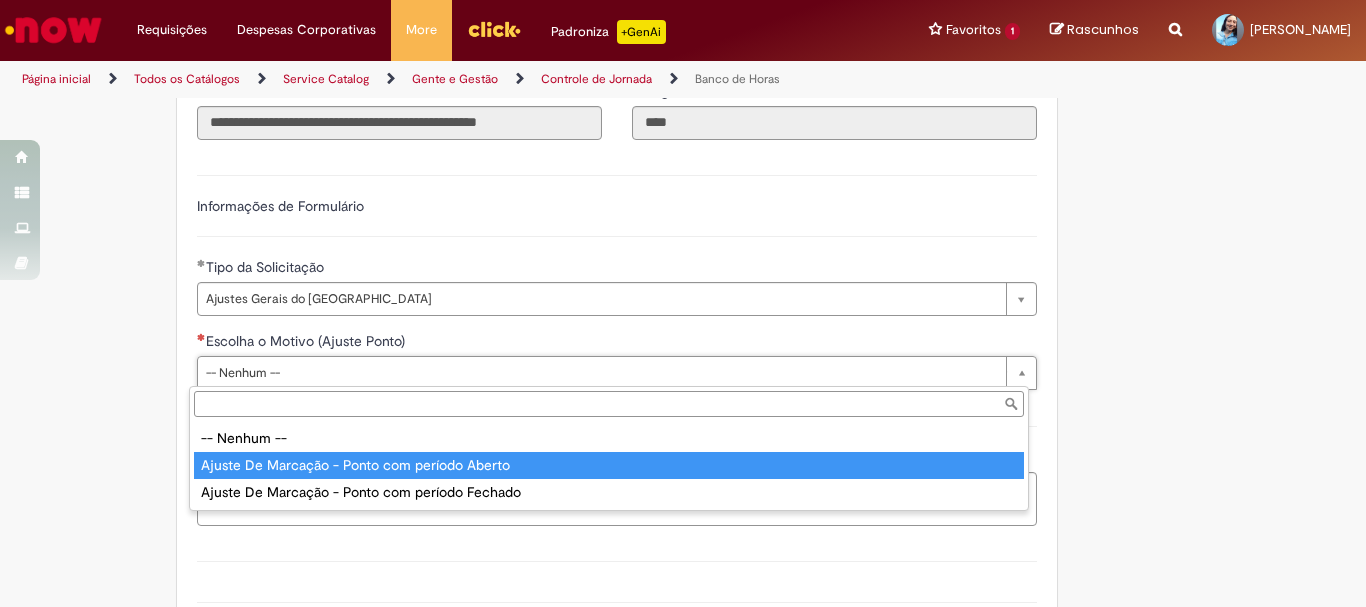 type on "**********" 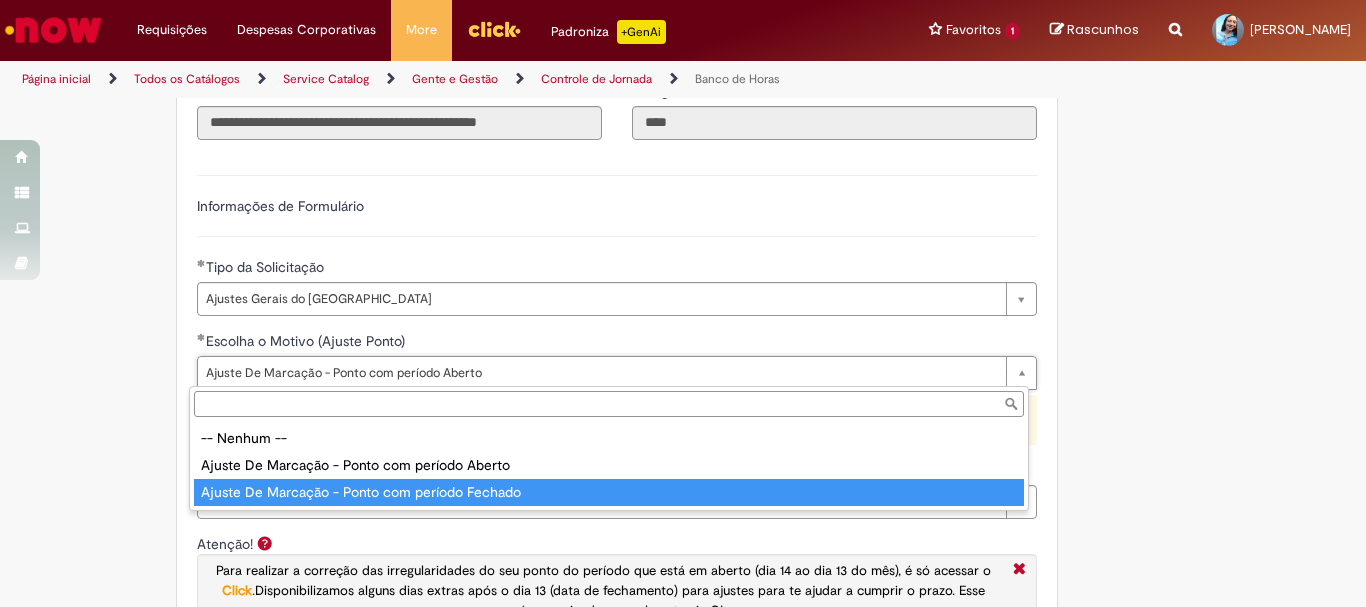 type on "**********" 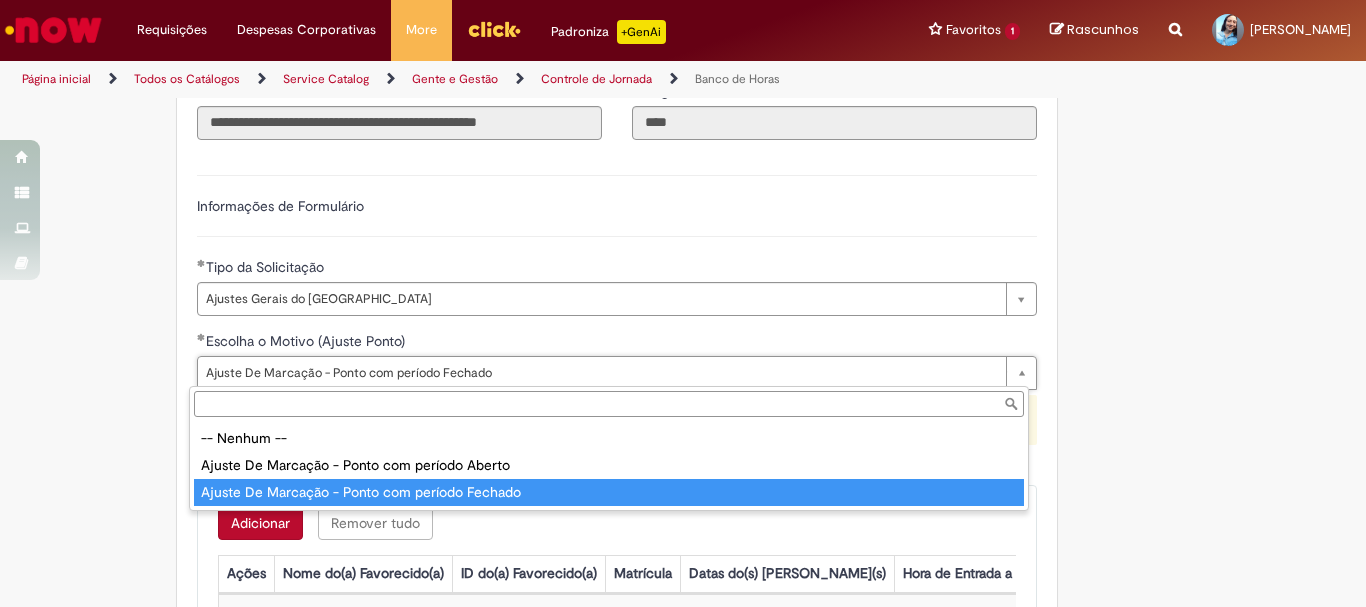 scroll, scrollTop: 0, scrollLeft: 0, axis: both 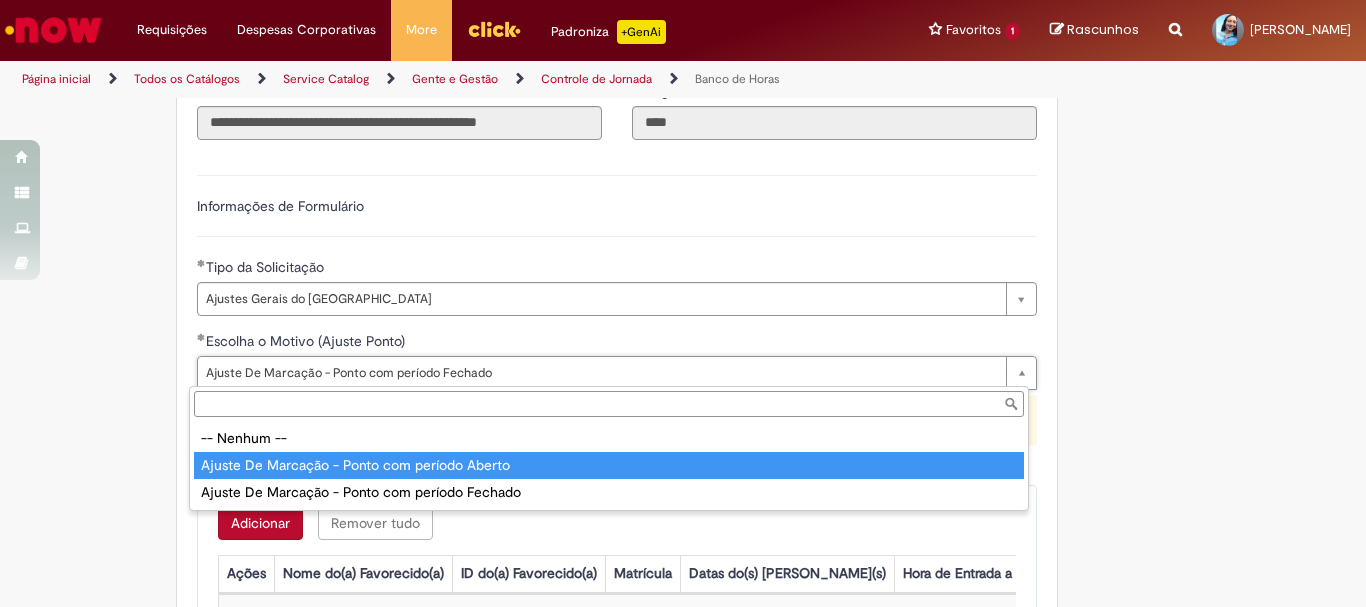 type on "**********" 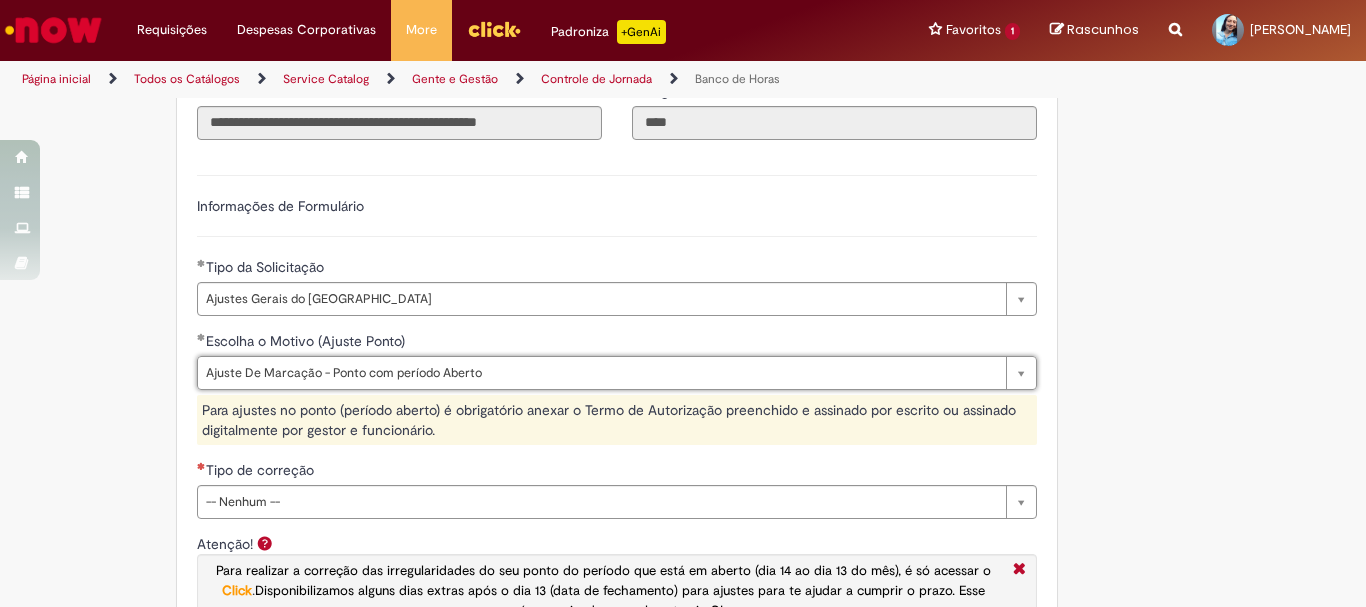 scroll, scrollTop: 0, scrollLeft: 306, axis: horizontal 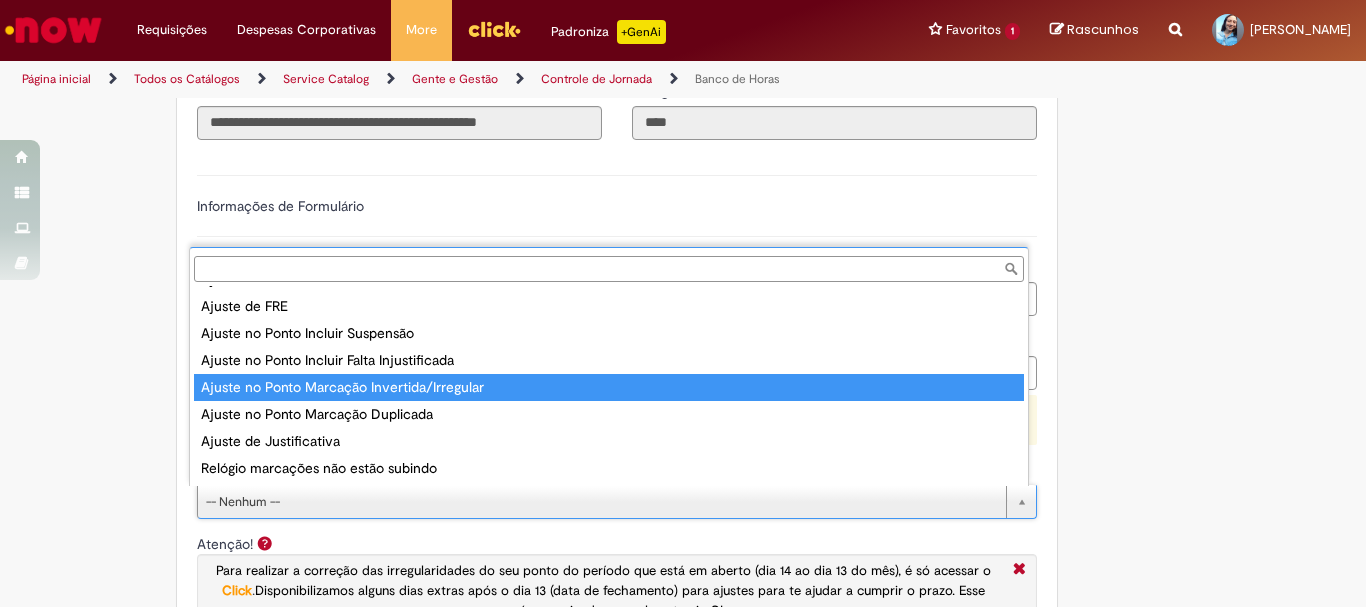 type on "**********" 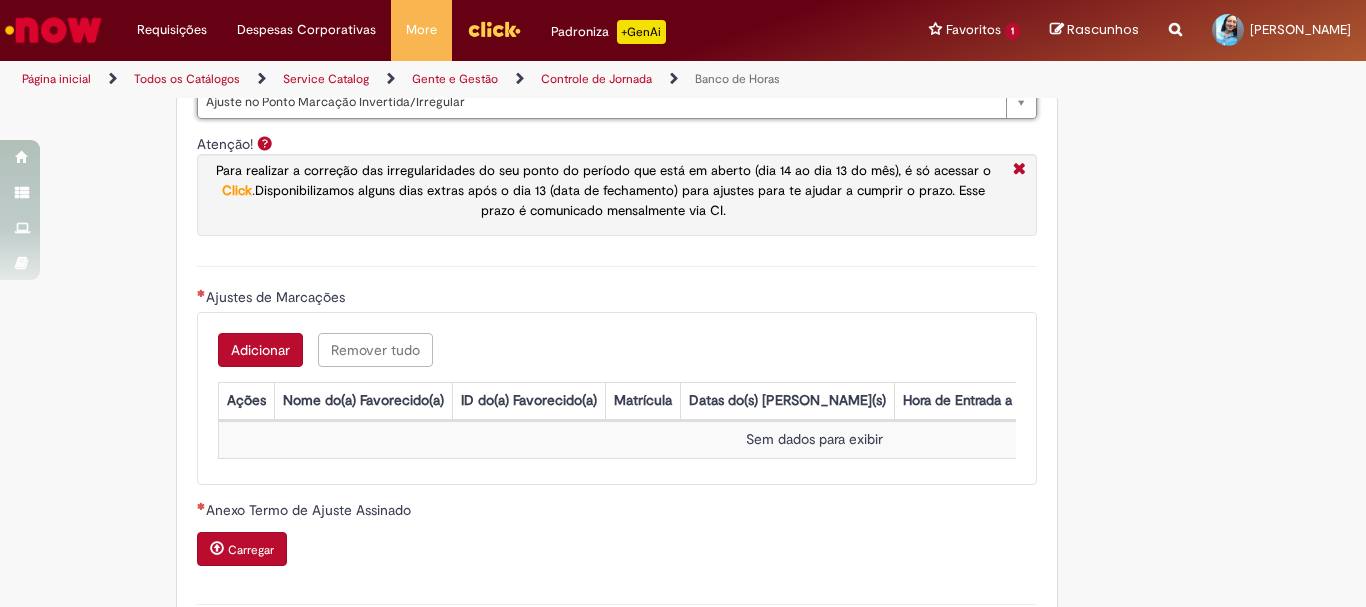 scroll, scrollTop: 1809, scrollLeft: 0, axis: vertical 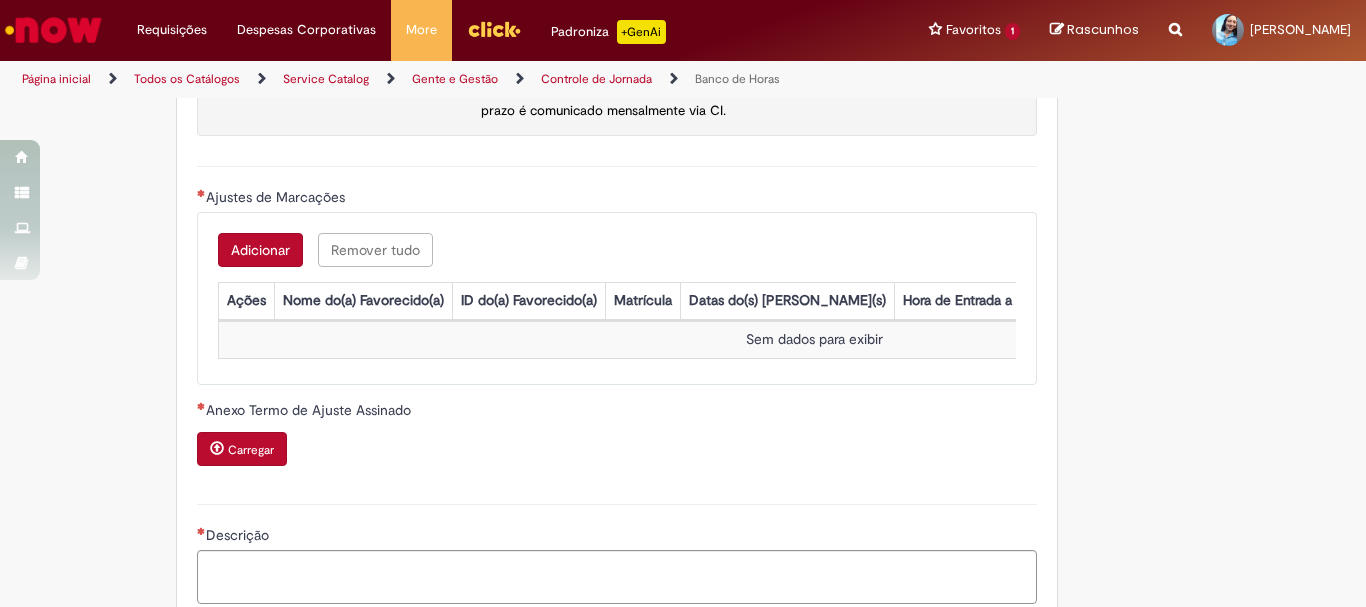 click on "Adicionar" at bounding box center (260, 250) 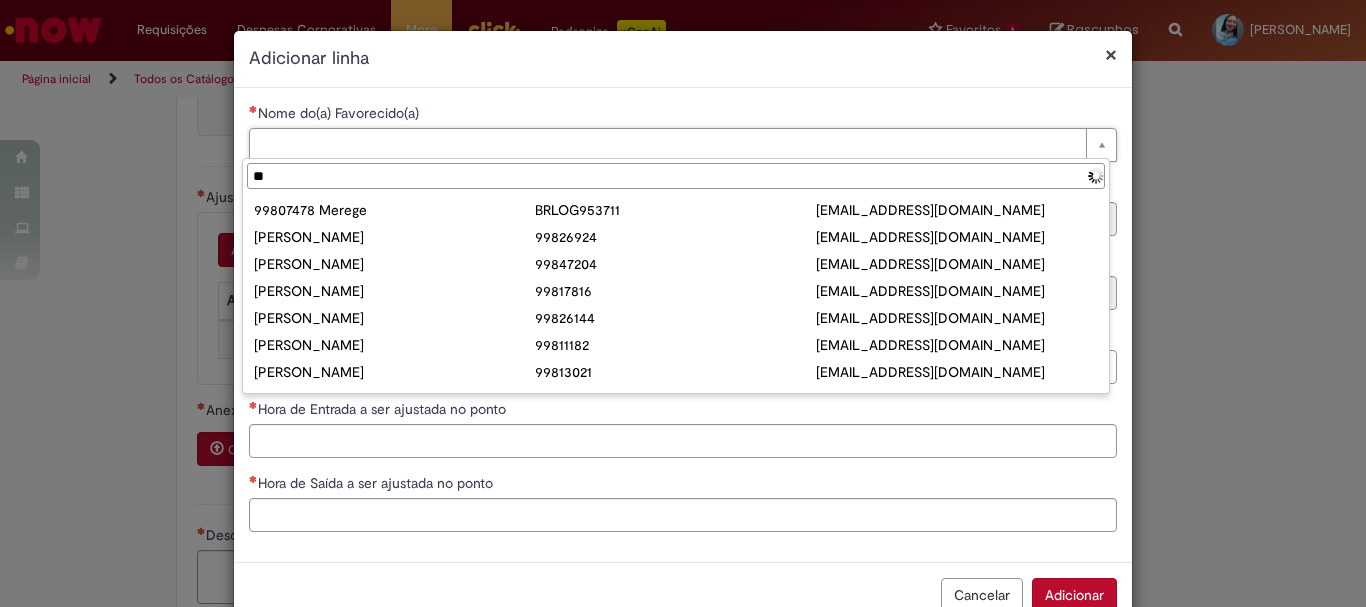 type on "*" 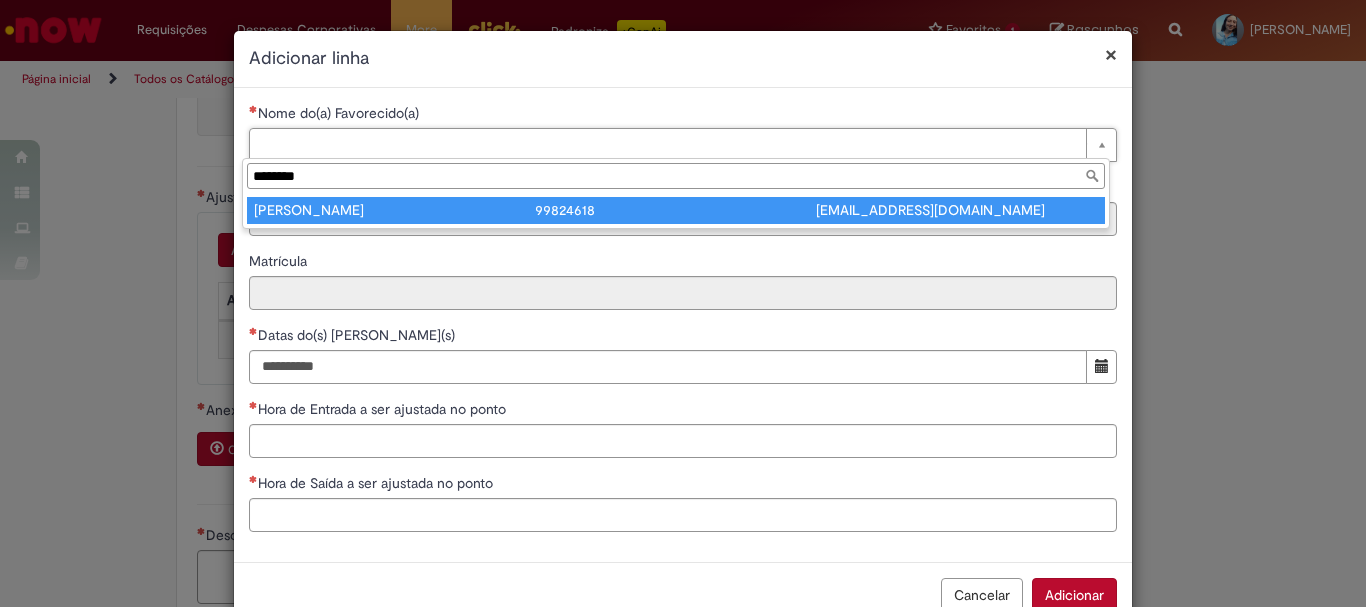type on "********" 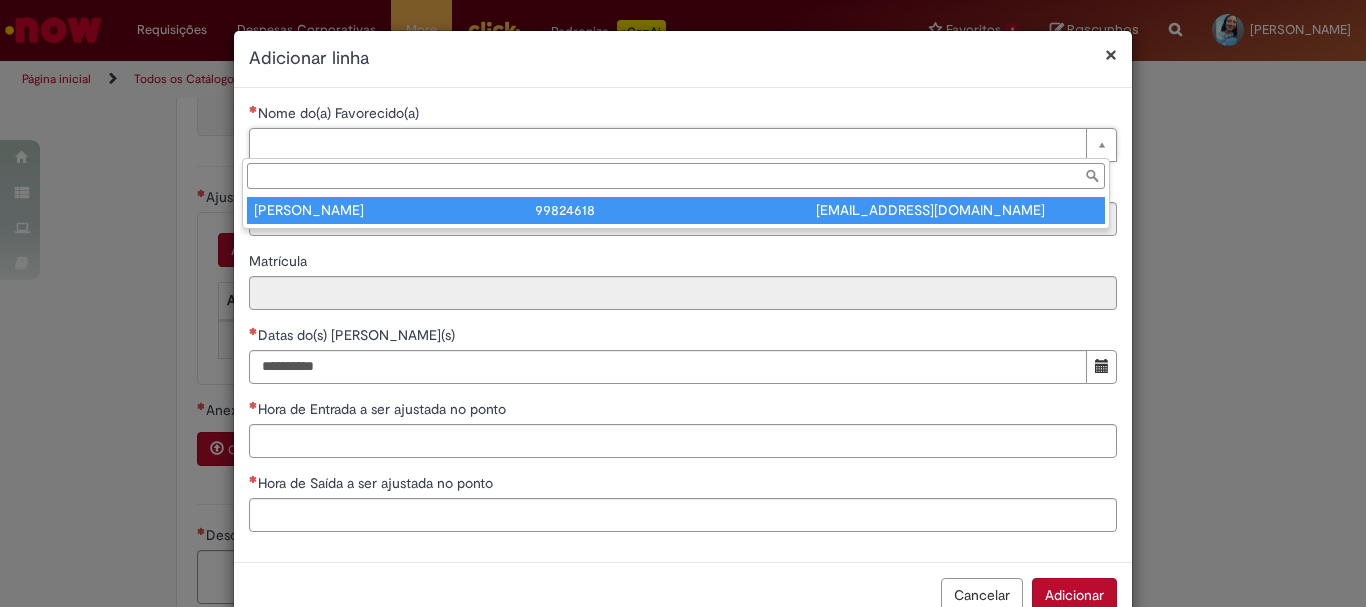 type on "********" 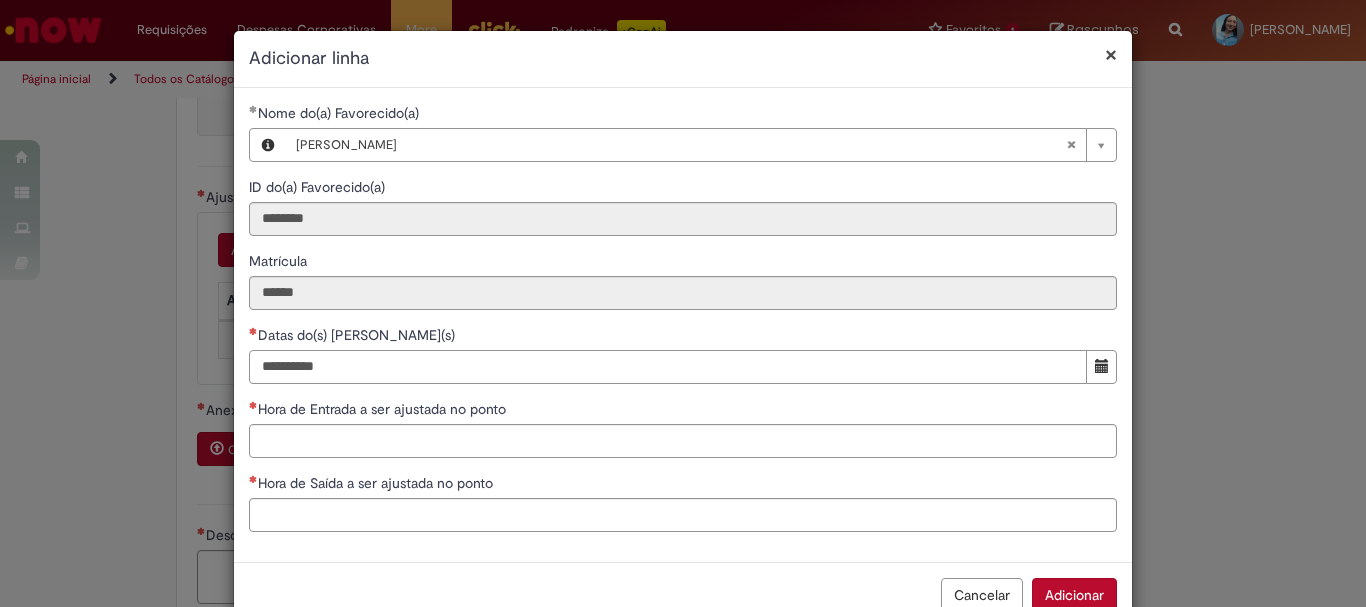 click on "Datas do(s) Ajuste(s)" at bounding box center (668, 367) 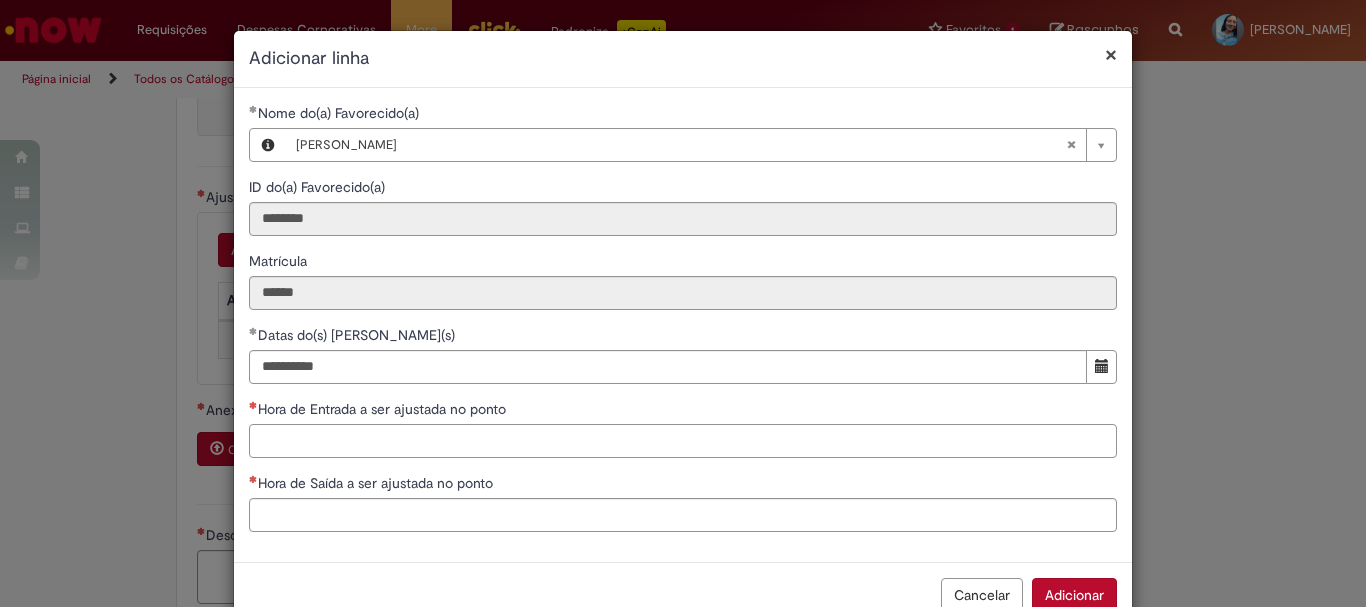 click on "Hora de Entrada a ser ajustada no ponto" at bounding box center [683, 441] 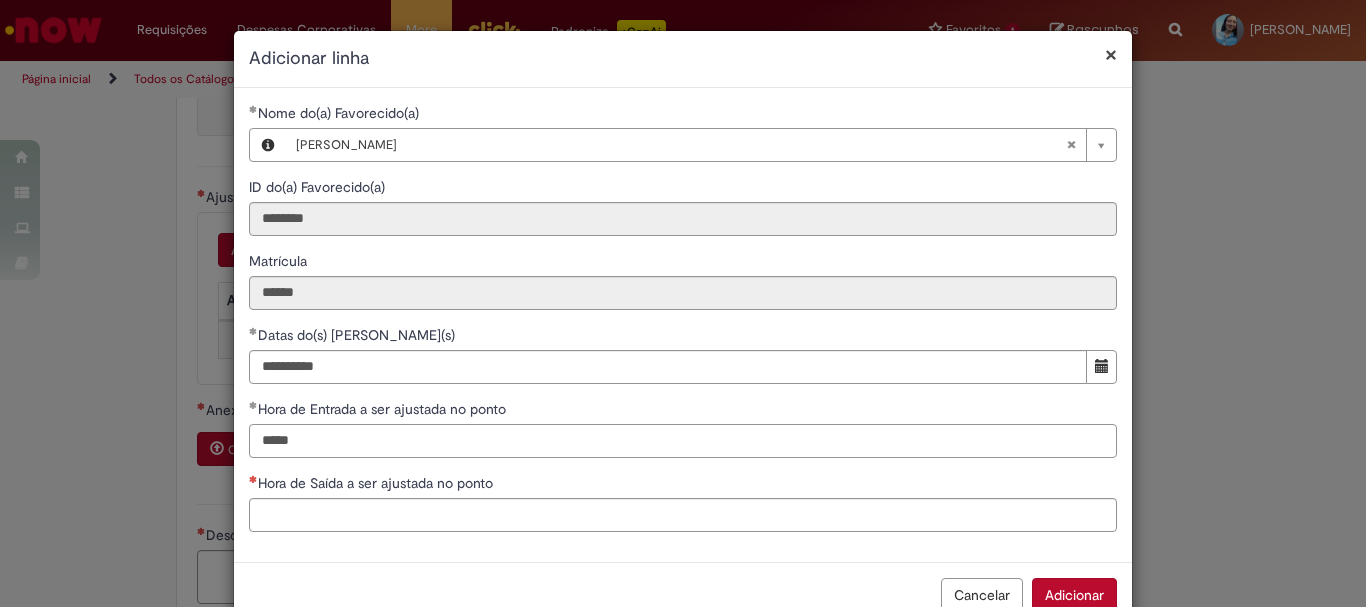type on "*****" 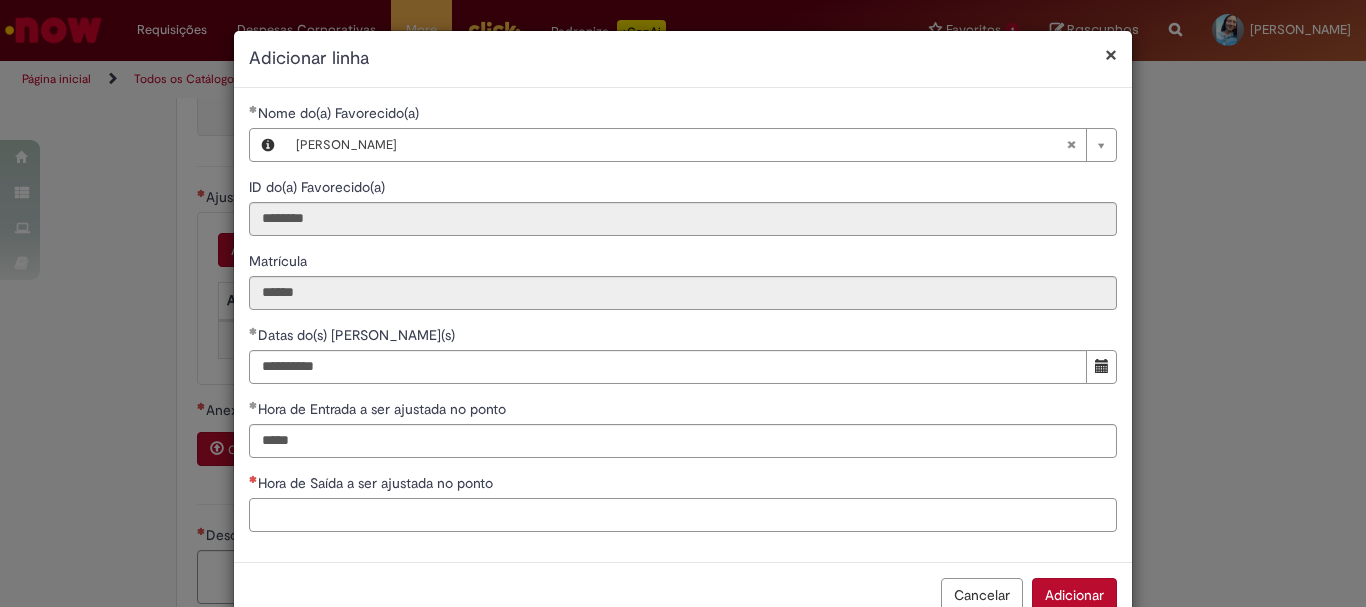 click on "Hora de Saída a ser ajustada no ponto" at bounding box center (683, 515) 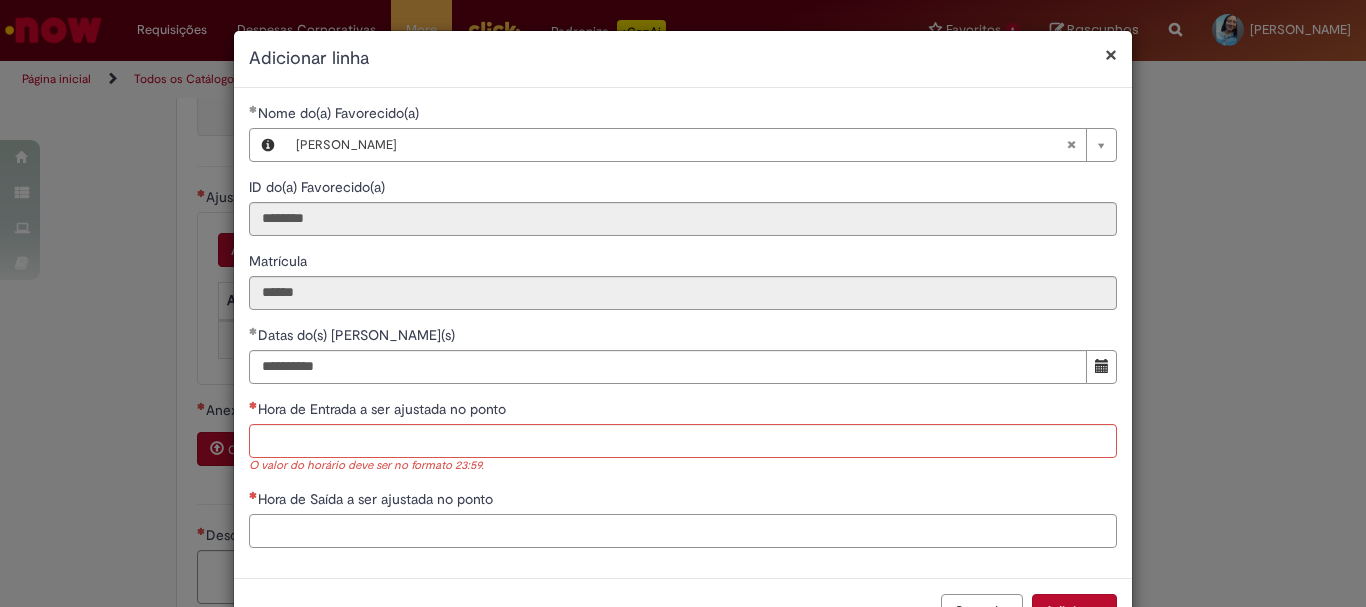 scroll, scrollTop: 67, scrollLeft: 0, axis: vertical 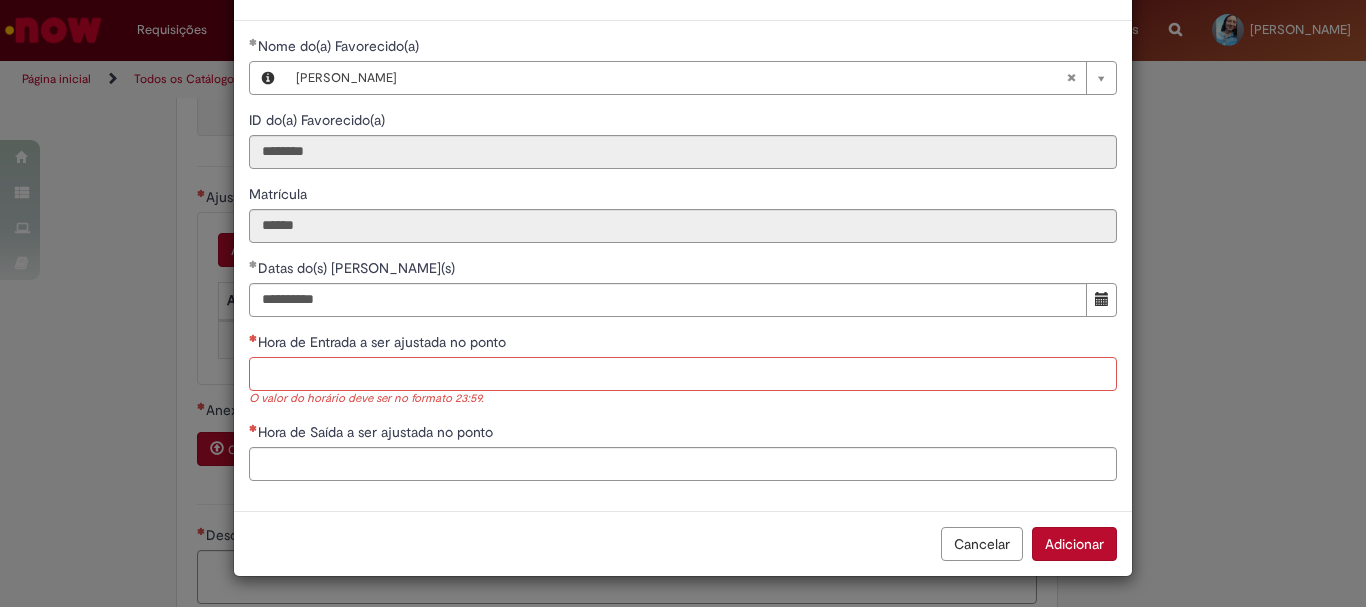 click on "Hora de Entrada a ser ajustada no ponto" at bounding box center [683, 374] 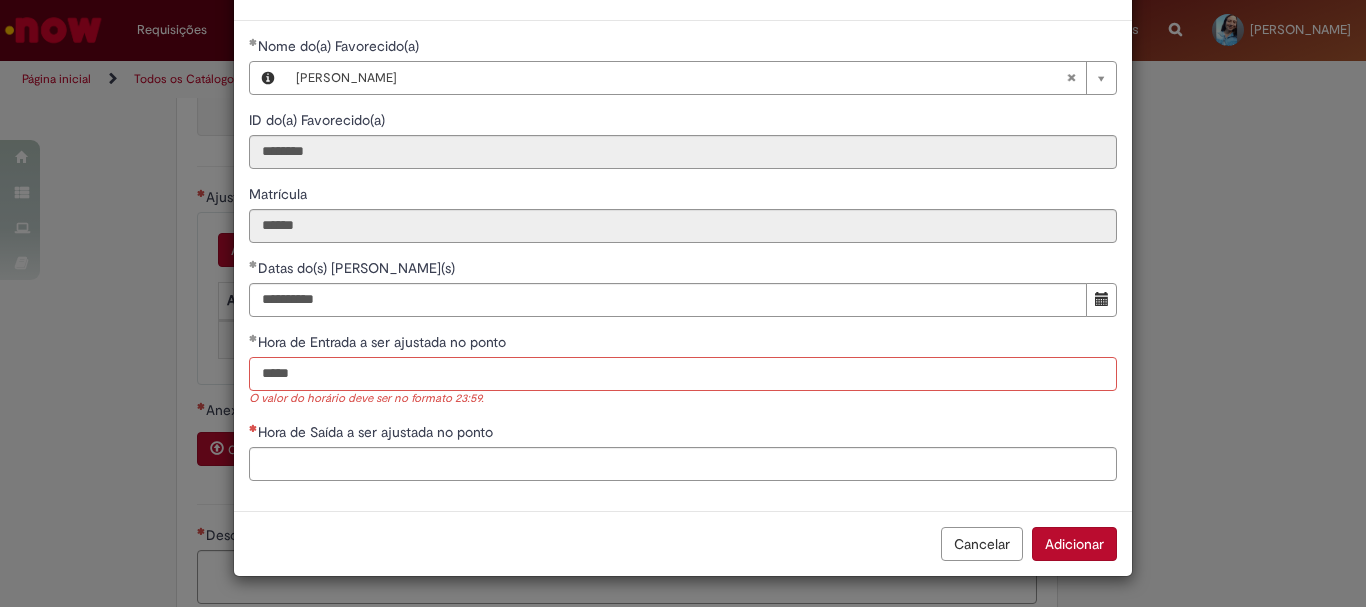 type on "*****" 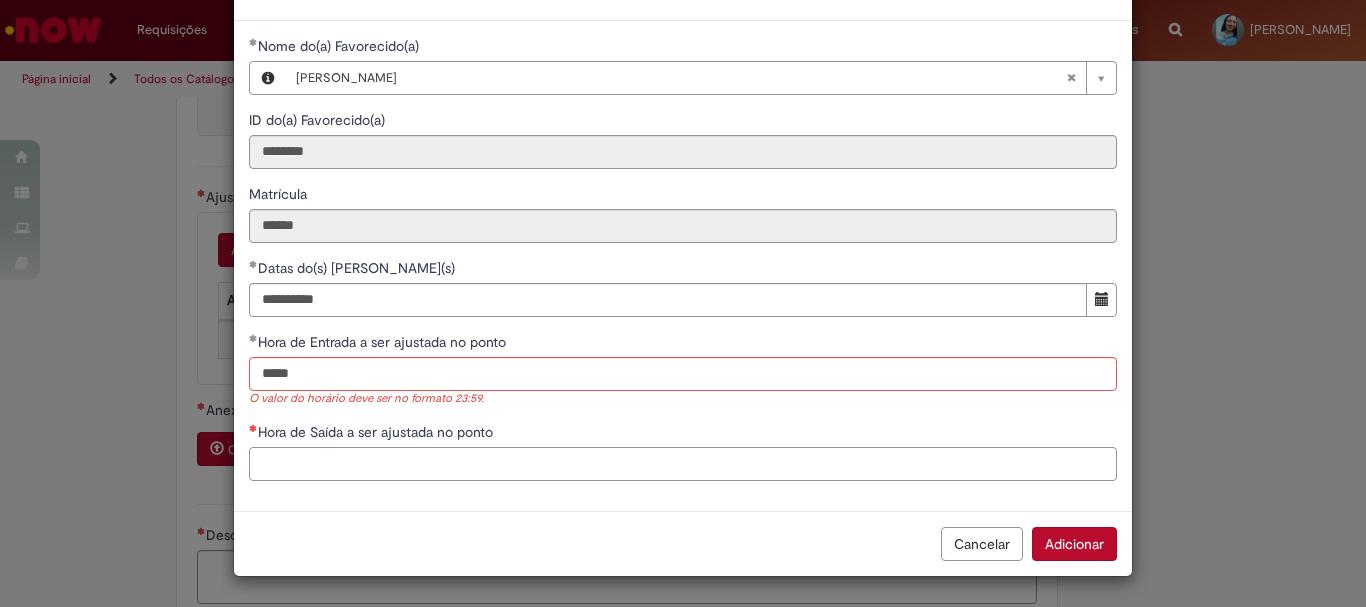 click on "Hora de Saída a ser ajustada no ponto" at bounding box center (683, 464) 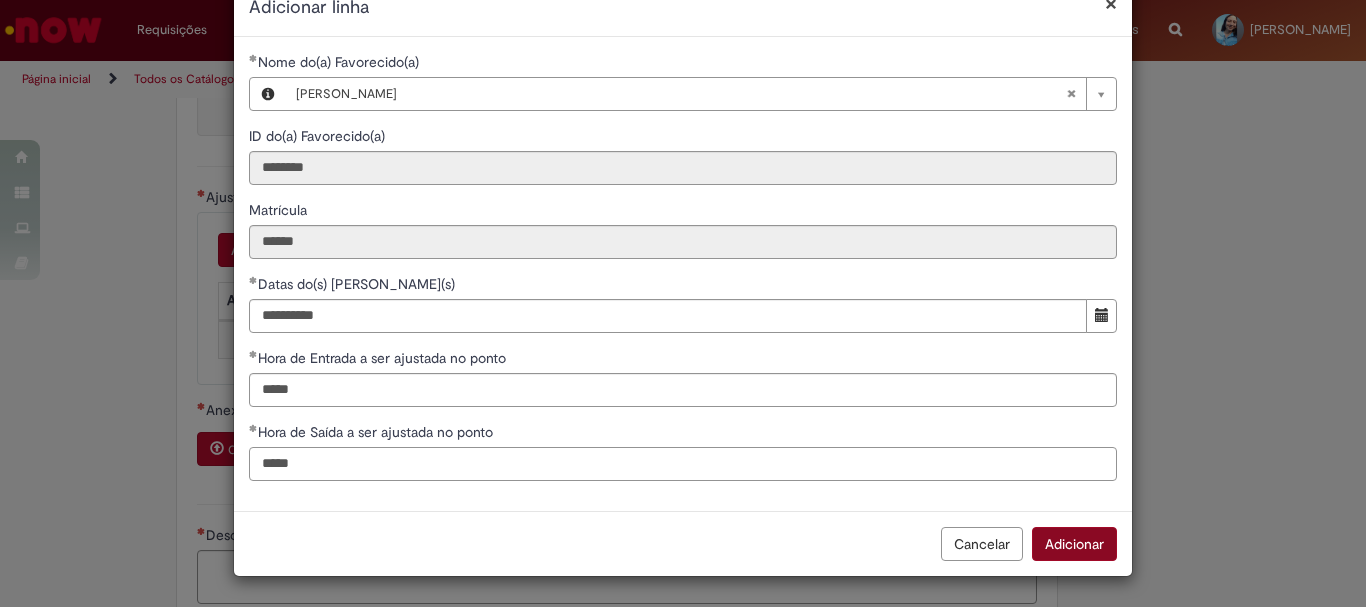 type on "*****" 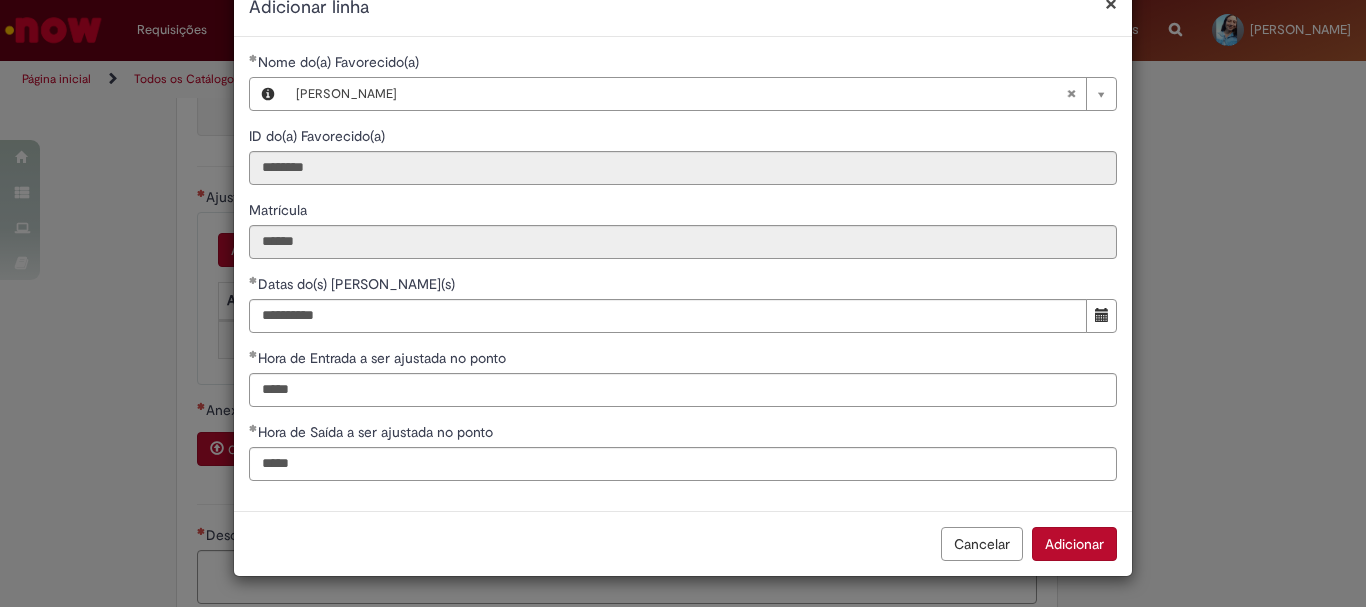 click on "Adicionar" at bounding box center (1074, 544) 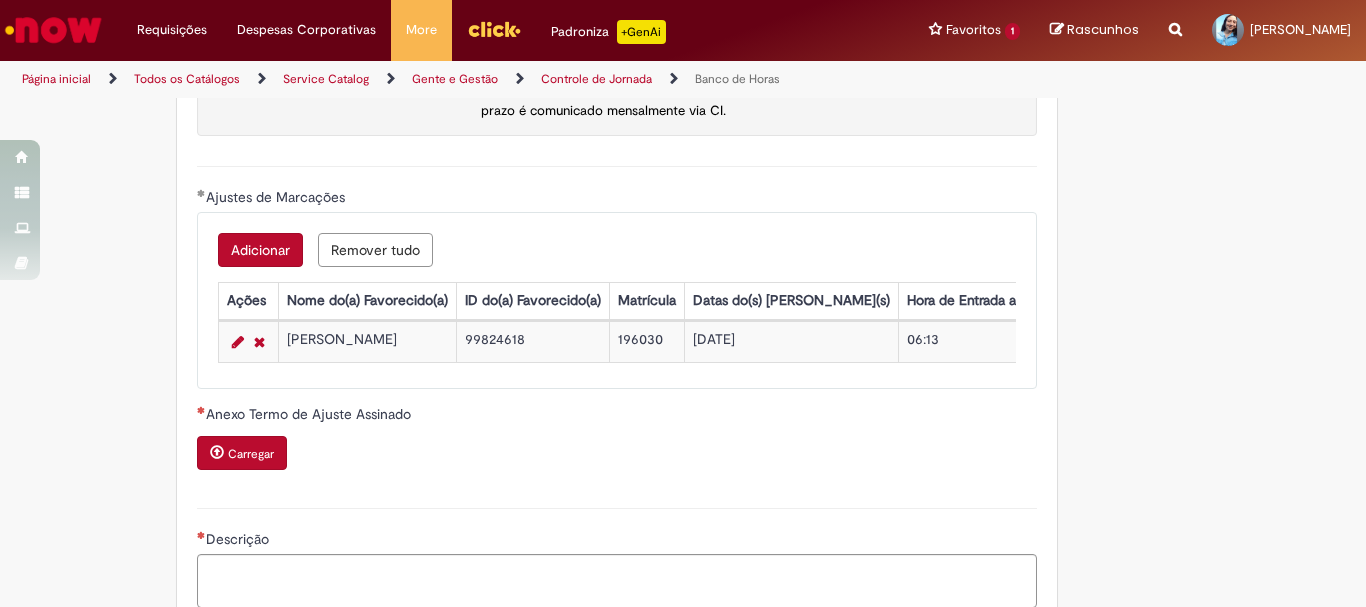scroll, scrollTop: 2109, scrollLeft: 0, axis: vertical 